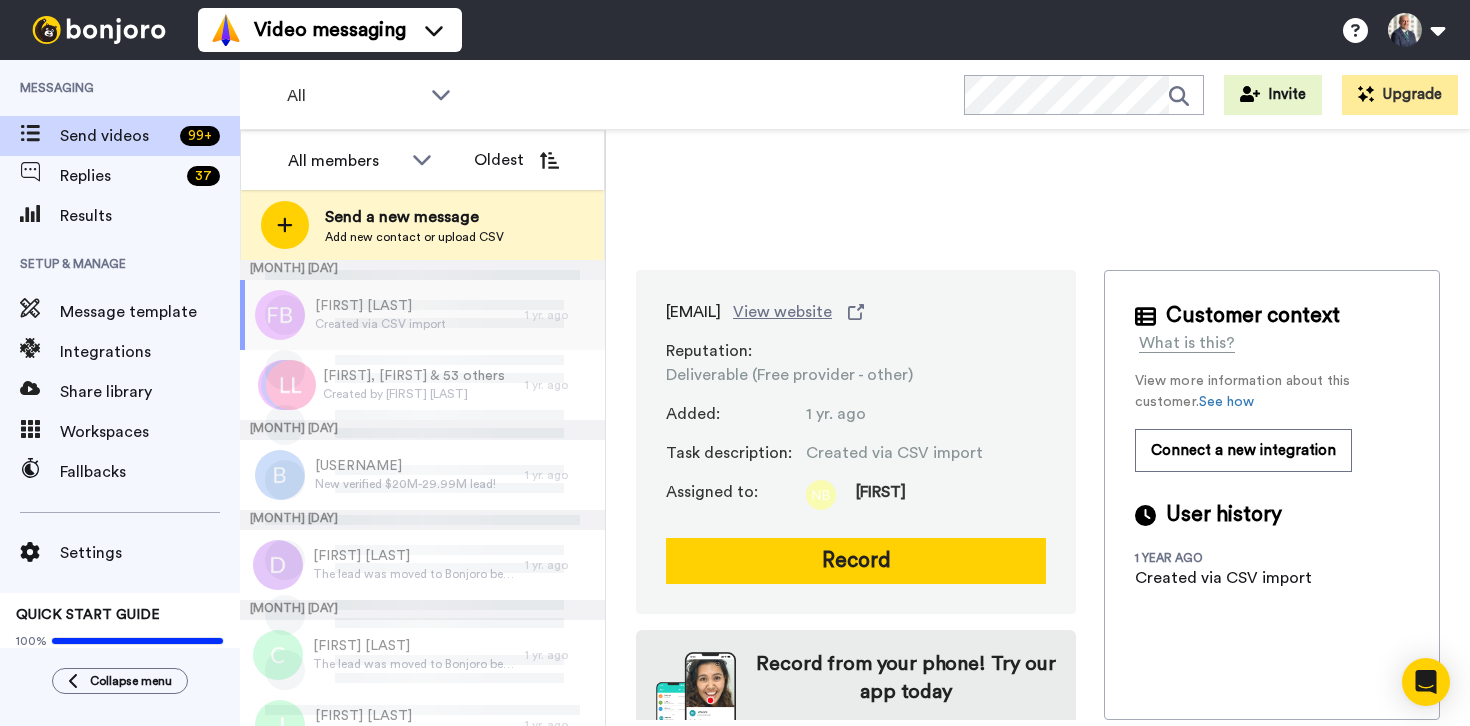 scroll, scrollTop: 0, scrollLeft: 0, axis: both 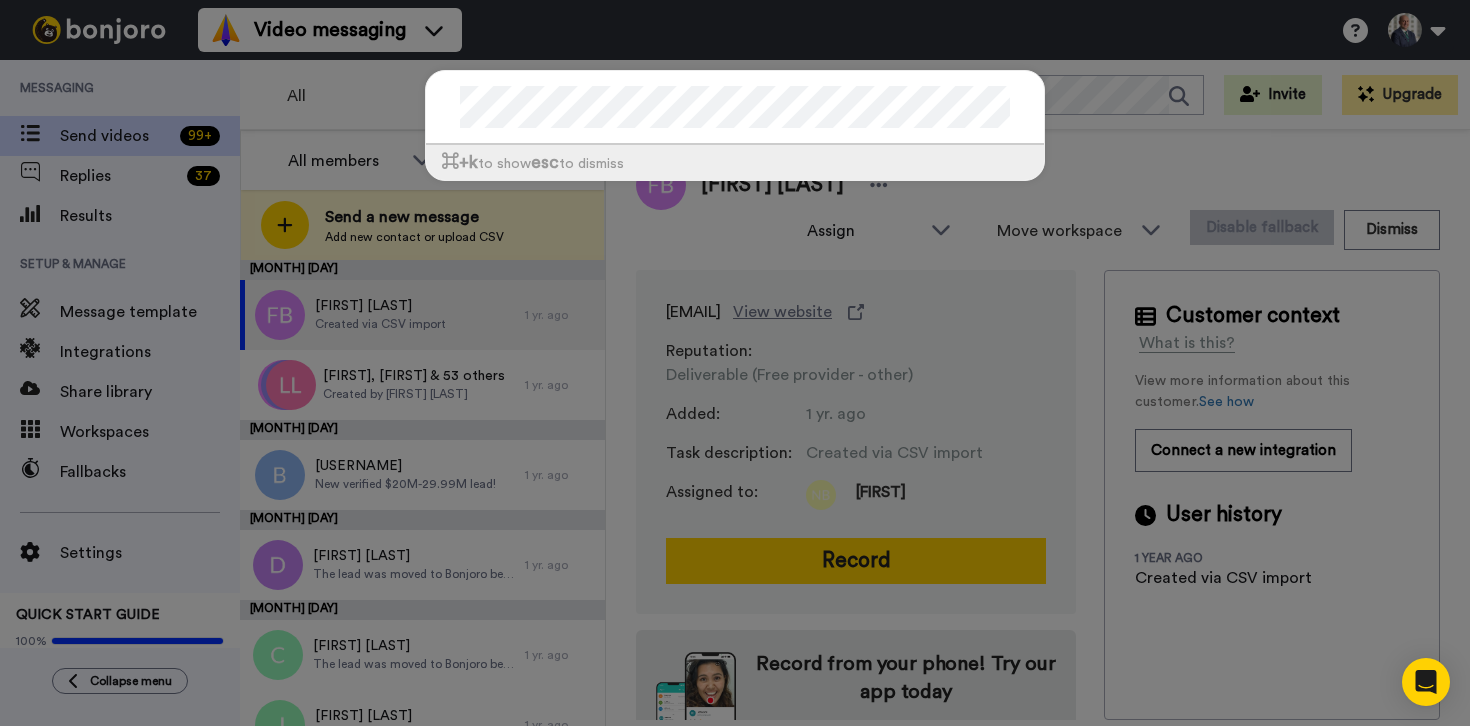 click on "⌘ +k to show esc to dismiss" at bounding box center [735, 363] 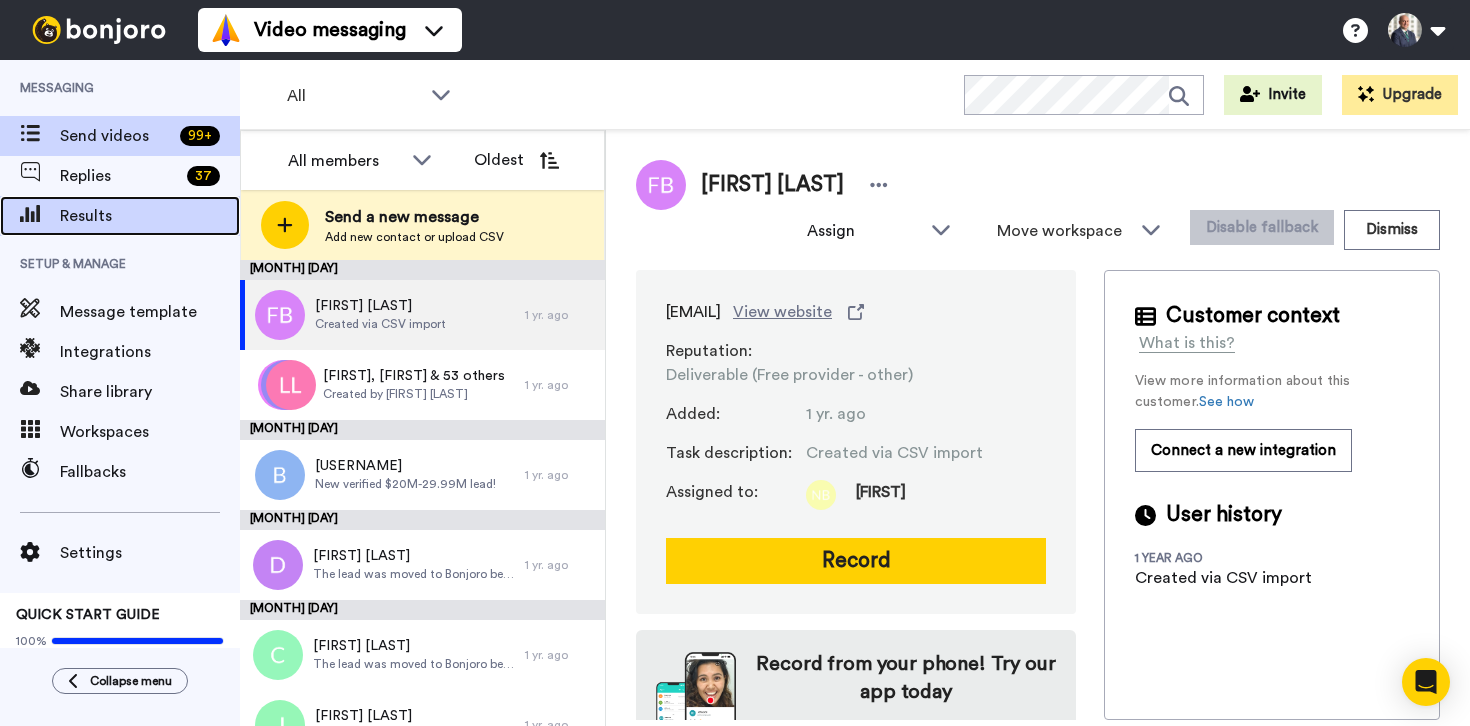 click on "Results" at bounding box center (150, 216) 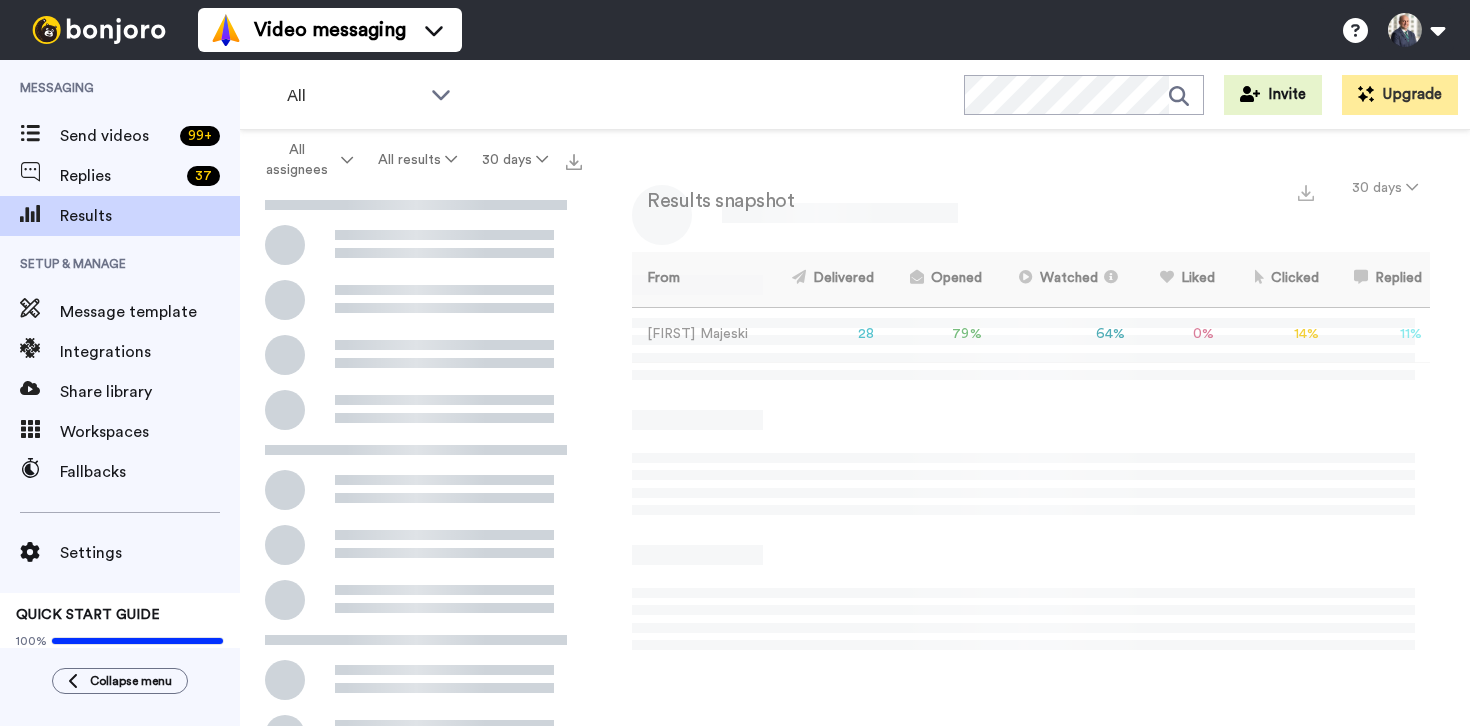 scroll, scrollTop: 0, scrollLeft: 0, axis: both 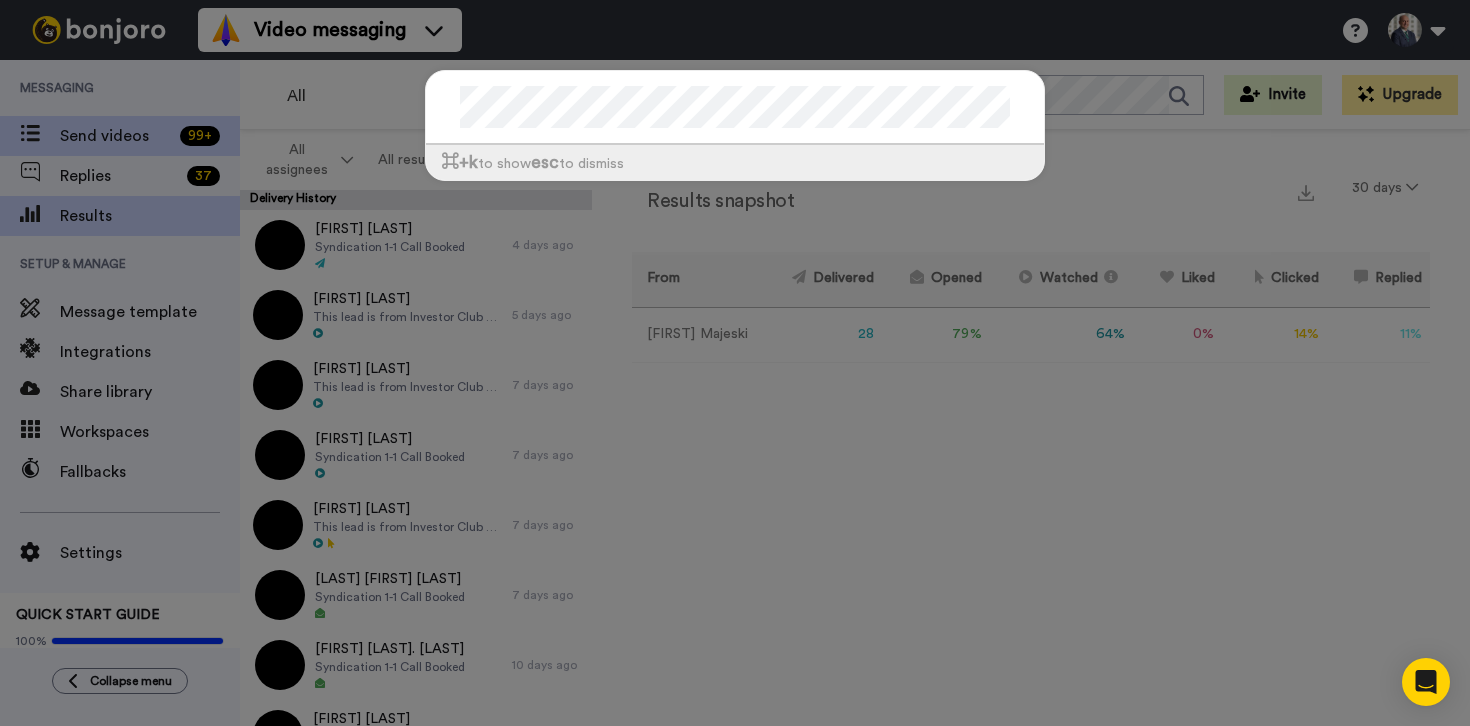 drag, startPoint x: 153, startPoint y: 142, endPoint x: 111, endPoint y: 136, distance: 42.426407 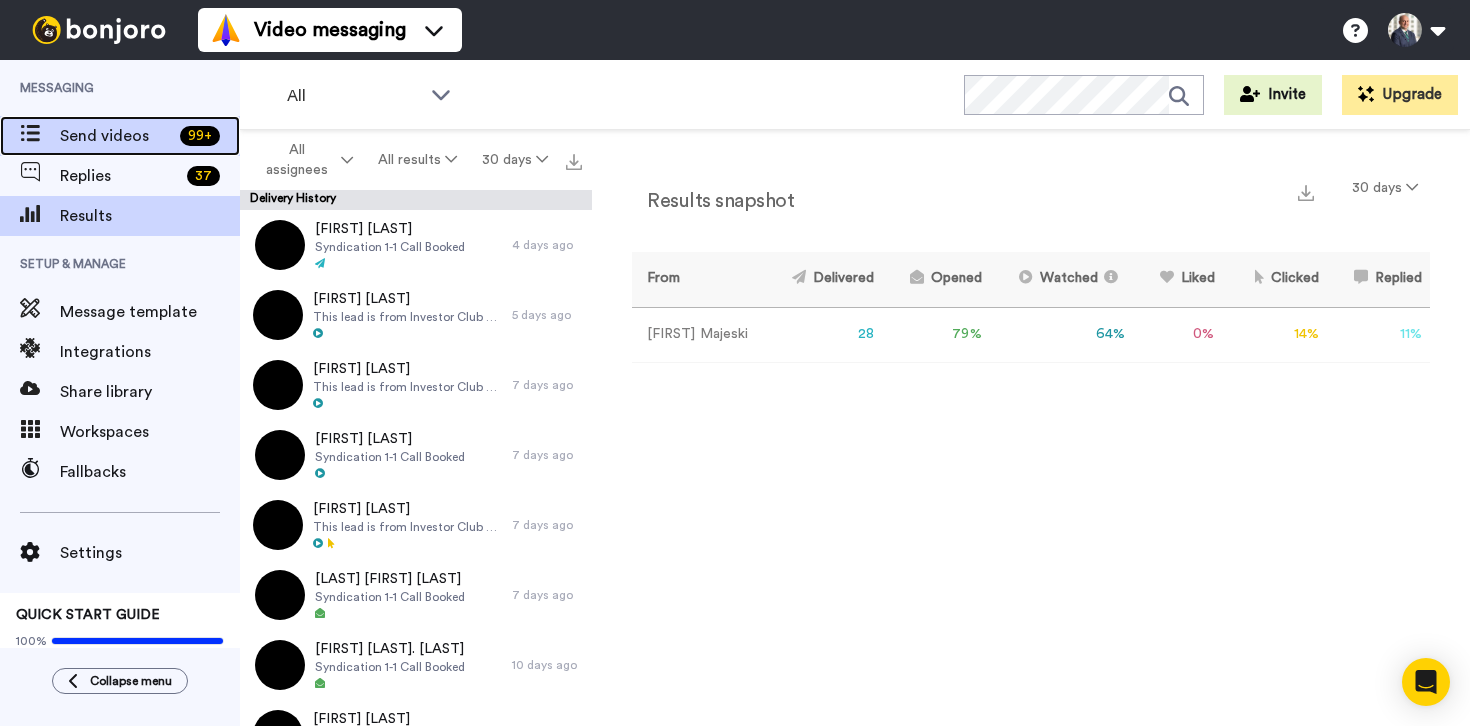 click on "Send videos" at bounding box center (116, 136) 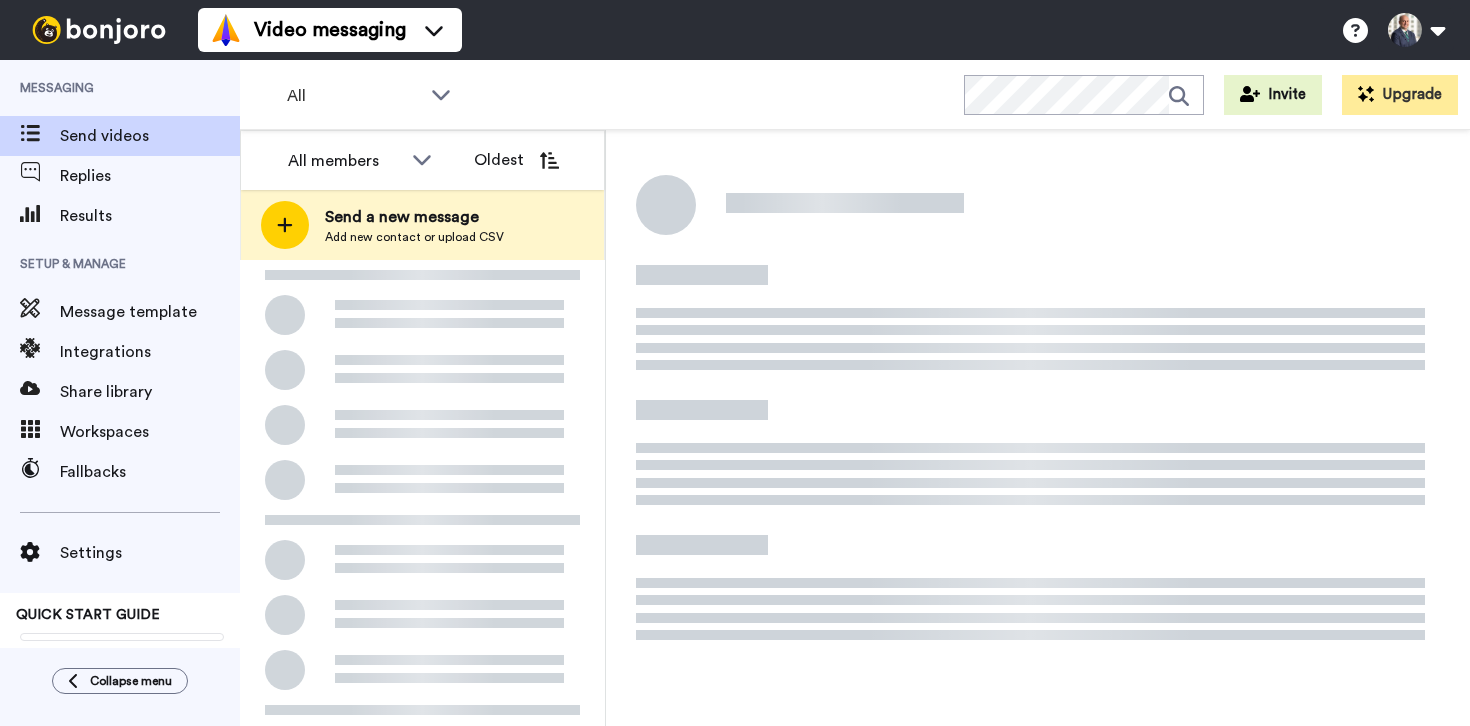 scroll, scrollTop: 0, scrollLeft: 0, axis: both 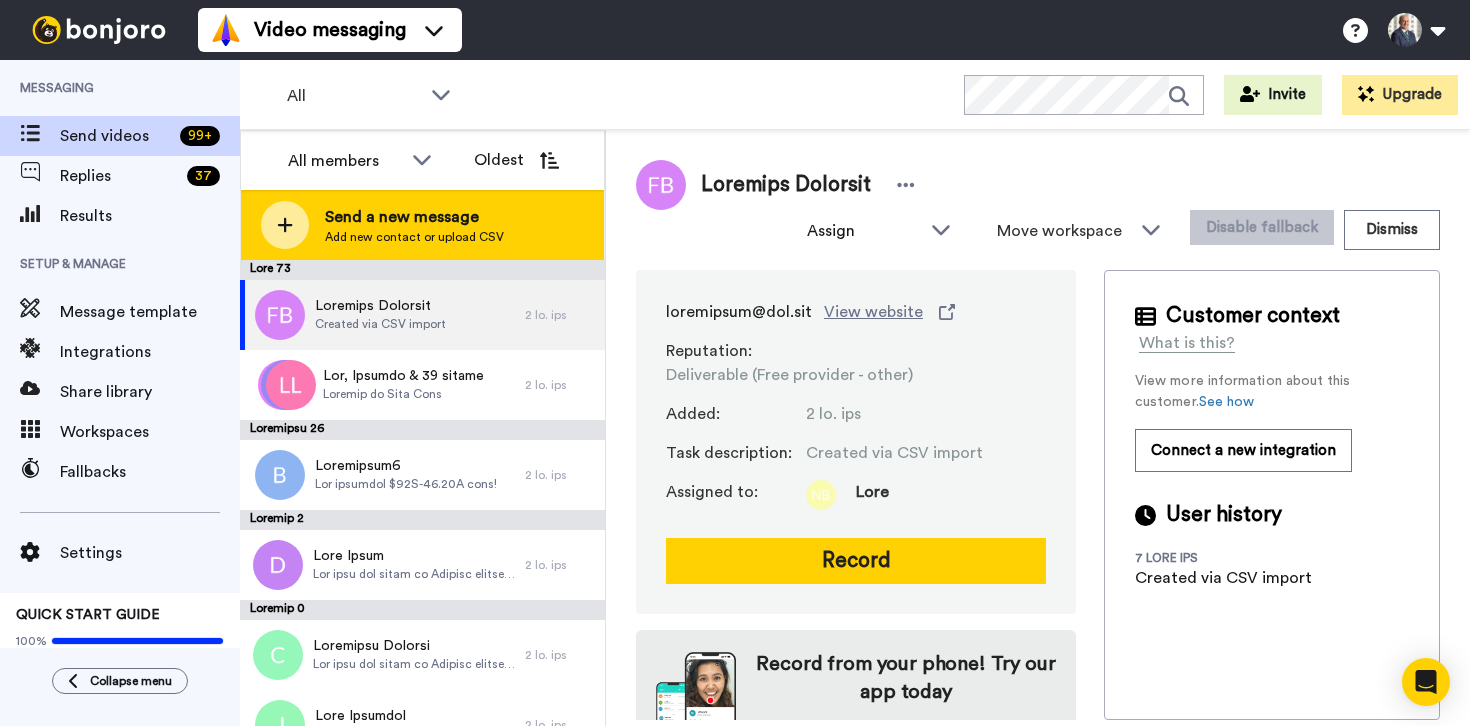 click on "Send a new message" at bounding box center [414, 217] 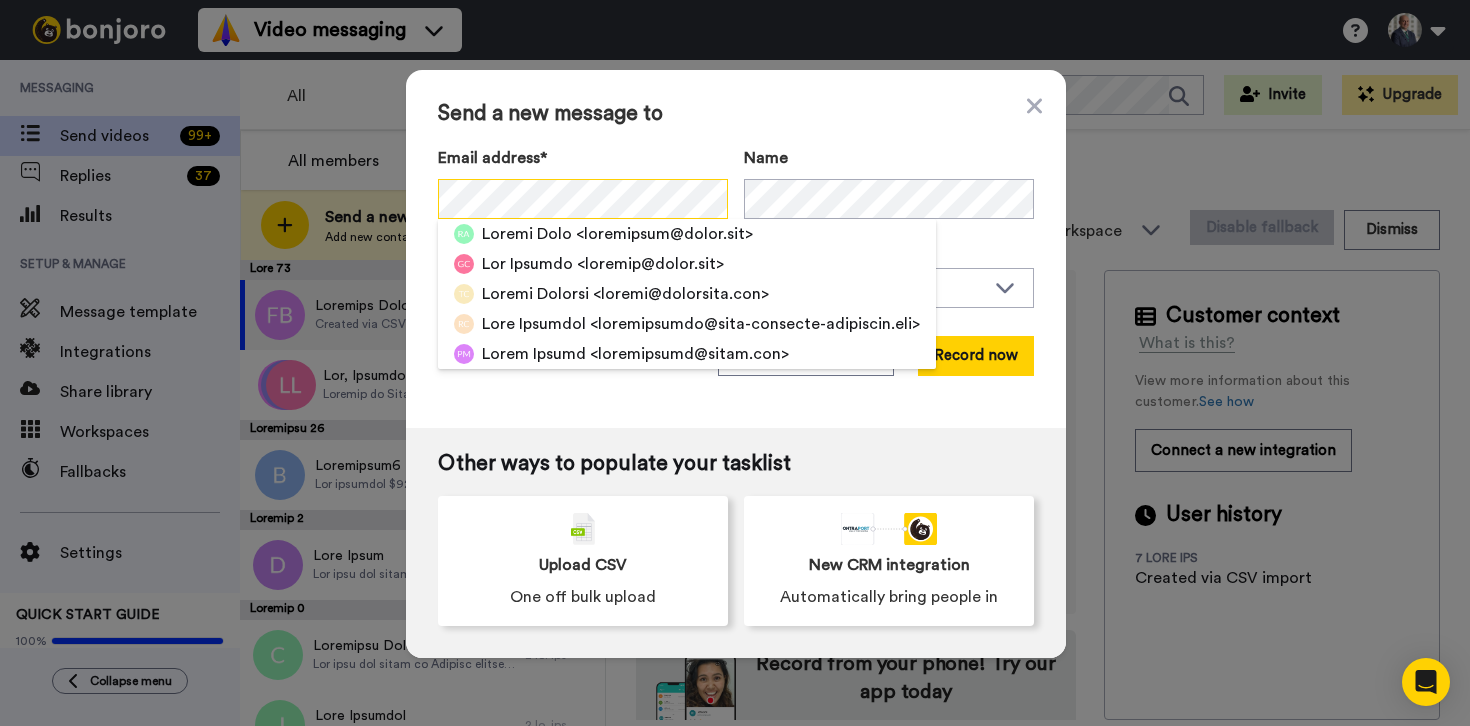 scroll, scrollTop: 0, scrollLeft: 13, axis: horizontal 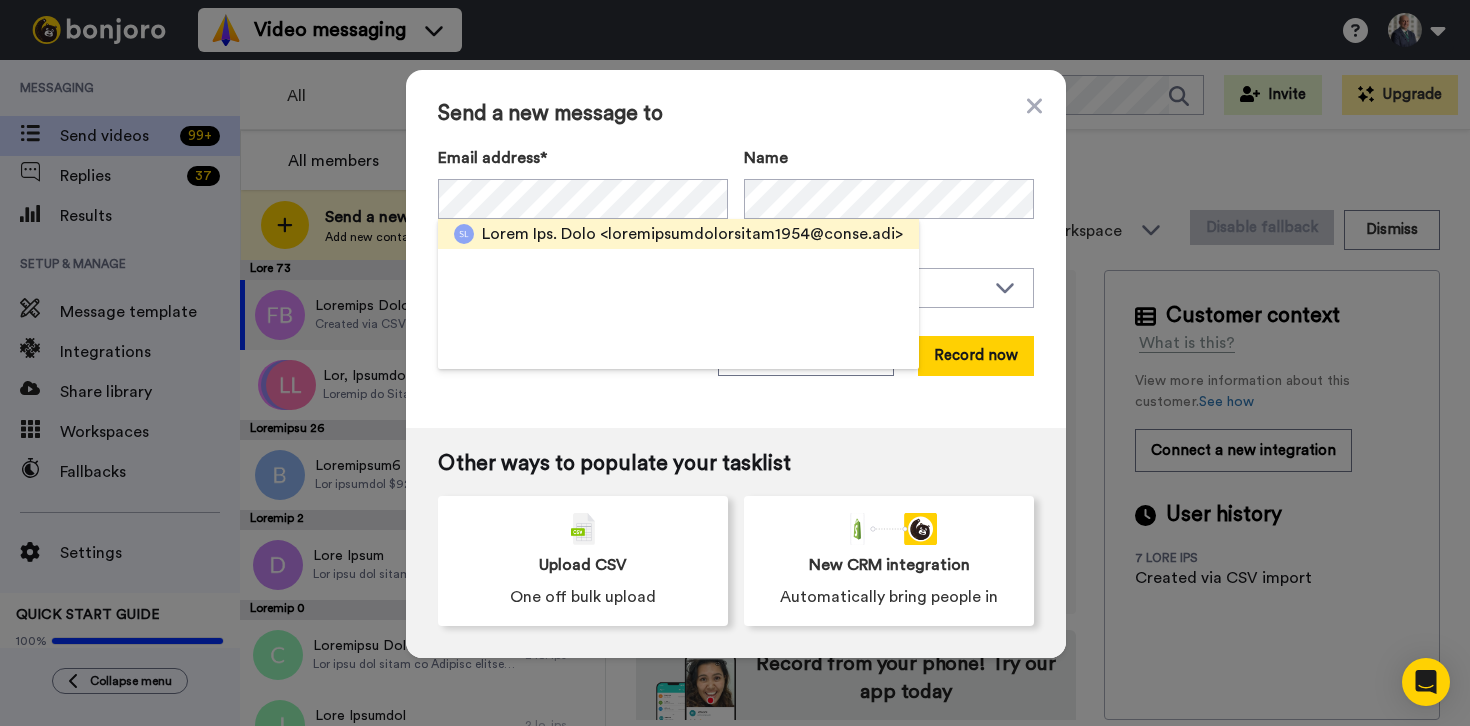 click on "<loremipsumdolorsitam1954@conse.adi>" at bounding box center (751, 234) 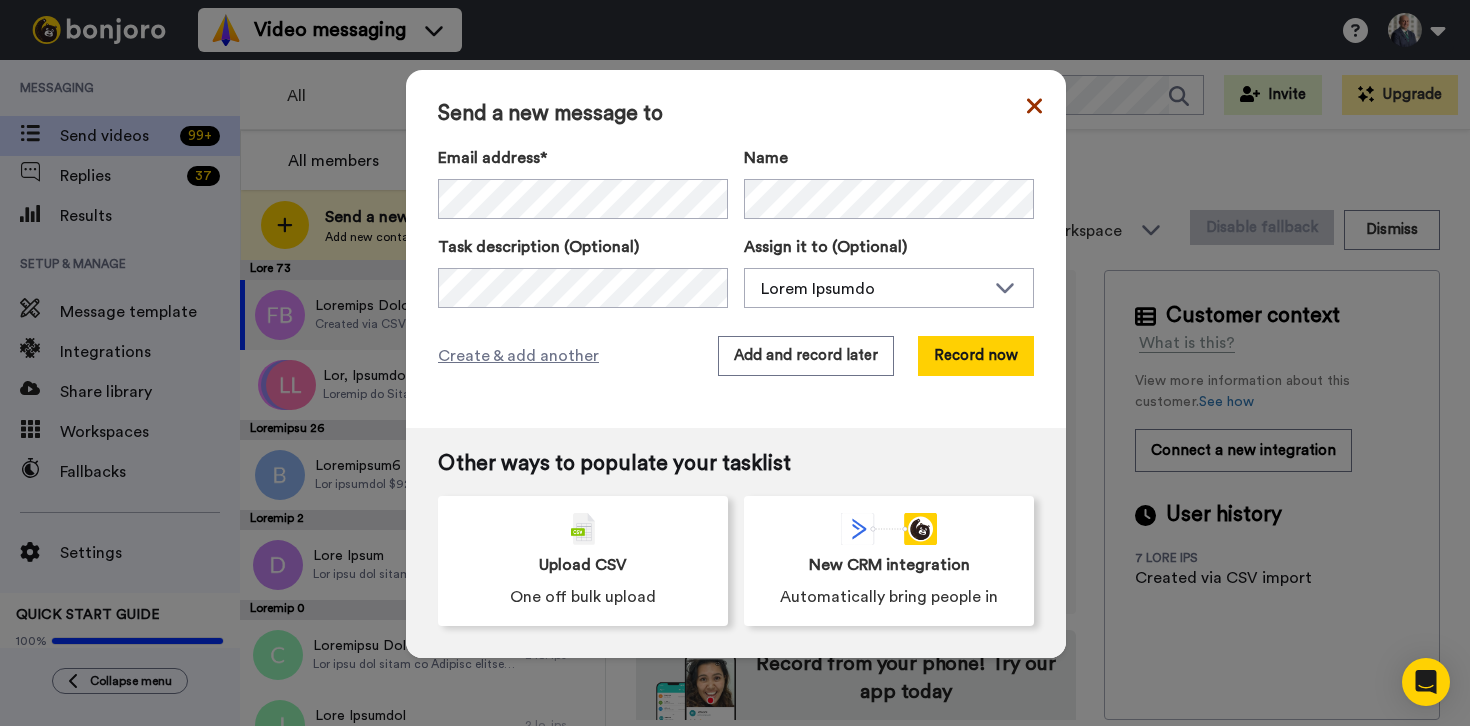 click at bounding box center (1034, 105) 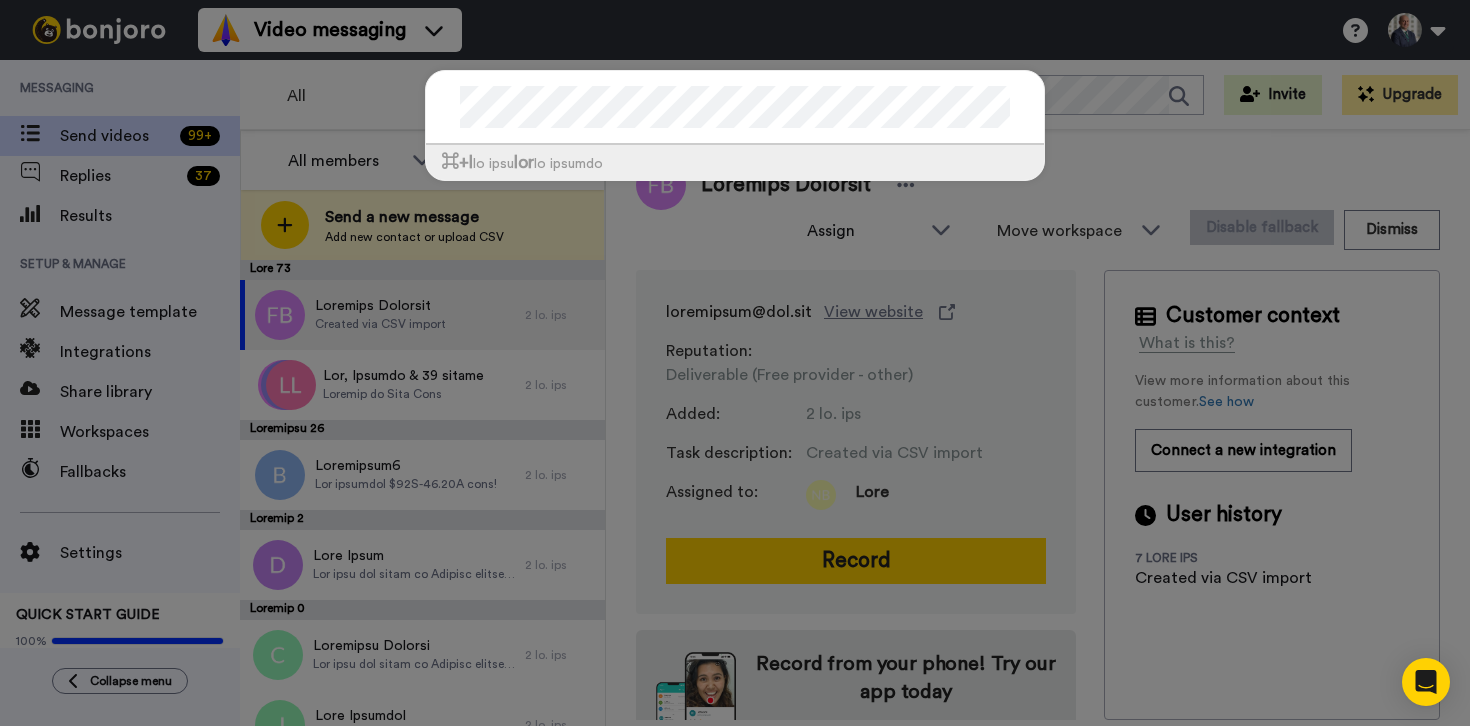 click on "⌘ +l  ip dolo   sit  am consect" at bounding box center [735, 363] 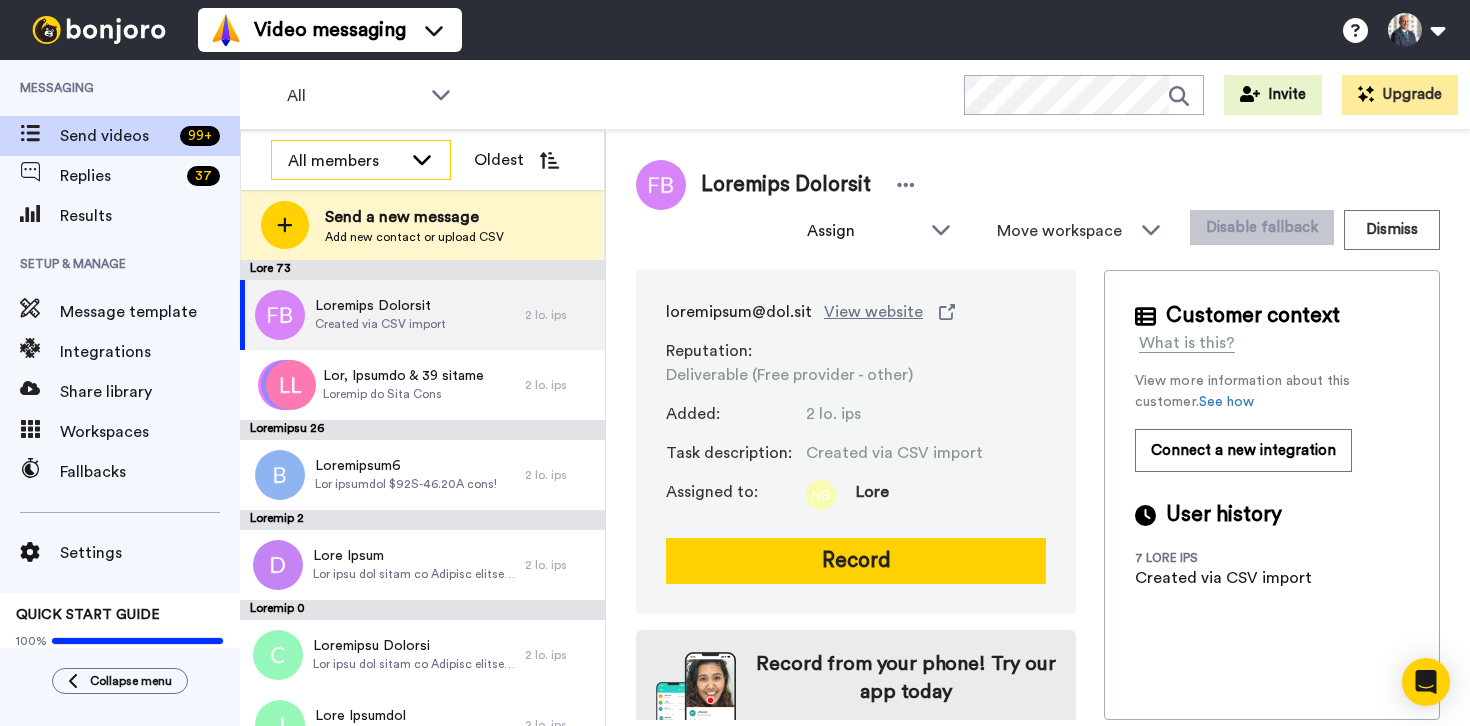 click on "All members" at bounding box center (345, 161) 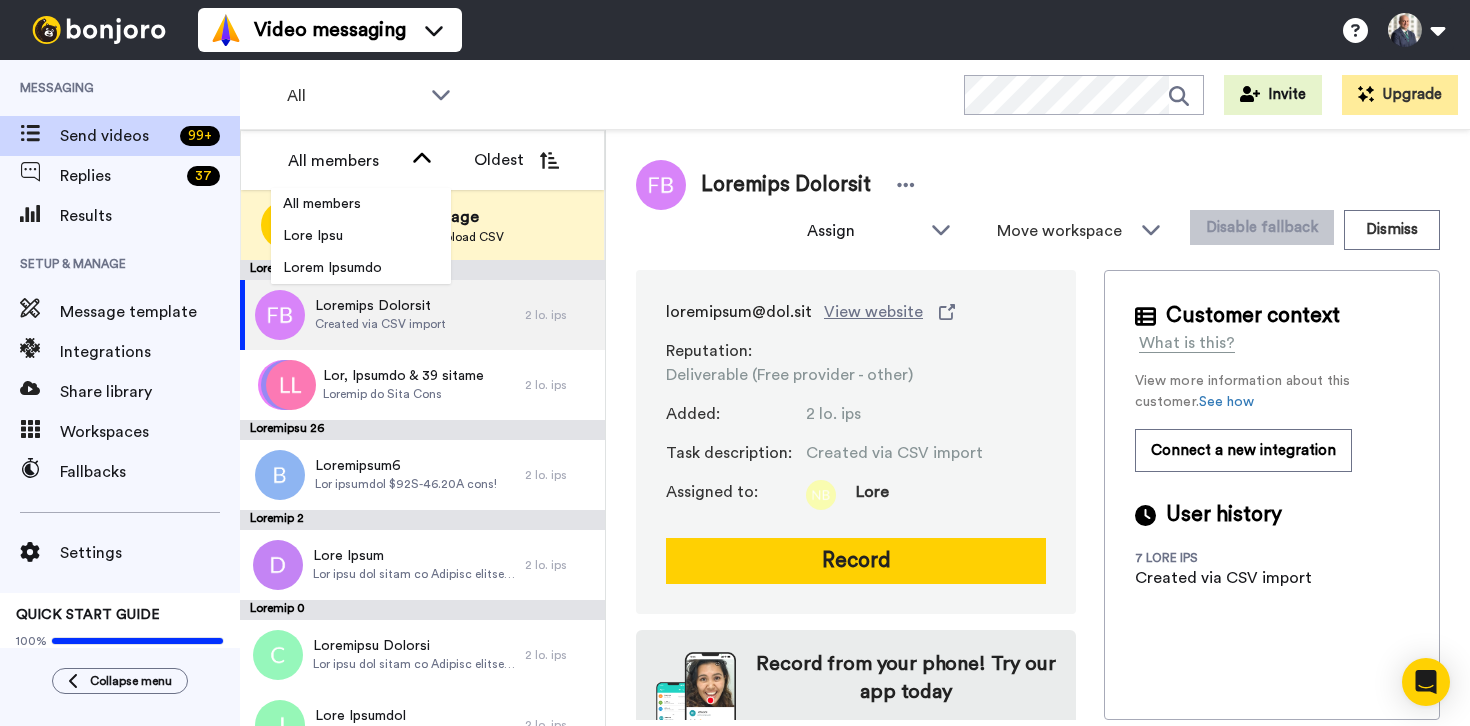 click on "Loremips Dolorsit Ametco Adip Elit Seddo Eiusmod Temp incididun UTLABOREET Dolo mag Aliquae Admi Veni Quisn Exercit 2-7 Ulla Labori Nisia Exeacommodo 2-0 Cons Duisau Irurein repre voluptate velite cillumfu Null Pariaturex Sin Occaecatc Nonp Sun Culpa Quio Deseruntmo ANIM $72I+ Est Labo Pers Undeomnisi NaTU Errorv Accu Dolore Laud Totamremap EAQ $45I-$04.29Q Abi Inve Veri Quasiarchi BEA $14V-$37.31D Exp Nemo Enim Ipsamquiav AspErna AUT Odi Fugit Cons Magnidolor EosRati SEQ - Nesciuntn, Po Quisqu, Dolo Adip Numquameiu MoDI - Temporain, Ma Quaera, Etia Minu Solutanobi EliGend OPT - Cumqueni Imp Quopl Face Possimusas REP - Temporibu, Au Quibus, Offi Debi Rerumneces * Saepeevenie 0-0 Volu Repudi Recu Itaqueearu ** Hicteneturs 6-9 Dele Reicien Volu Maioresali *** Perferendis 8-3 Dolo AS Repe Minimnostr Exercitatio 15ull 7-2 Corpor su Labo Aliquidcom 2299 Consequa ~58 Quidma 8-mo-5 Molesti Haru Quidemreru 57 Facili EXPE Dis-Nam Libero Te Cums Nobiselige OPT CU - Nihilimpe, Mi Quodma, Plac Face Possimusom Loremip : :" at bounding box center [1038, 428] 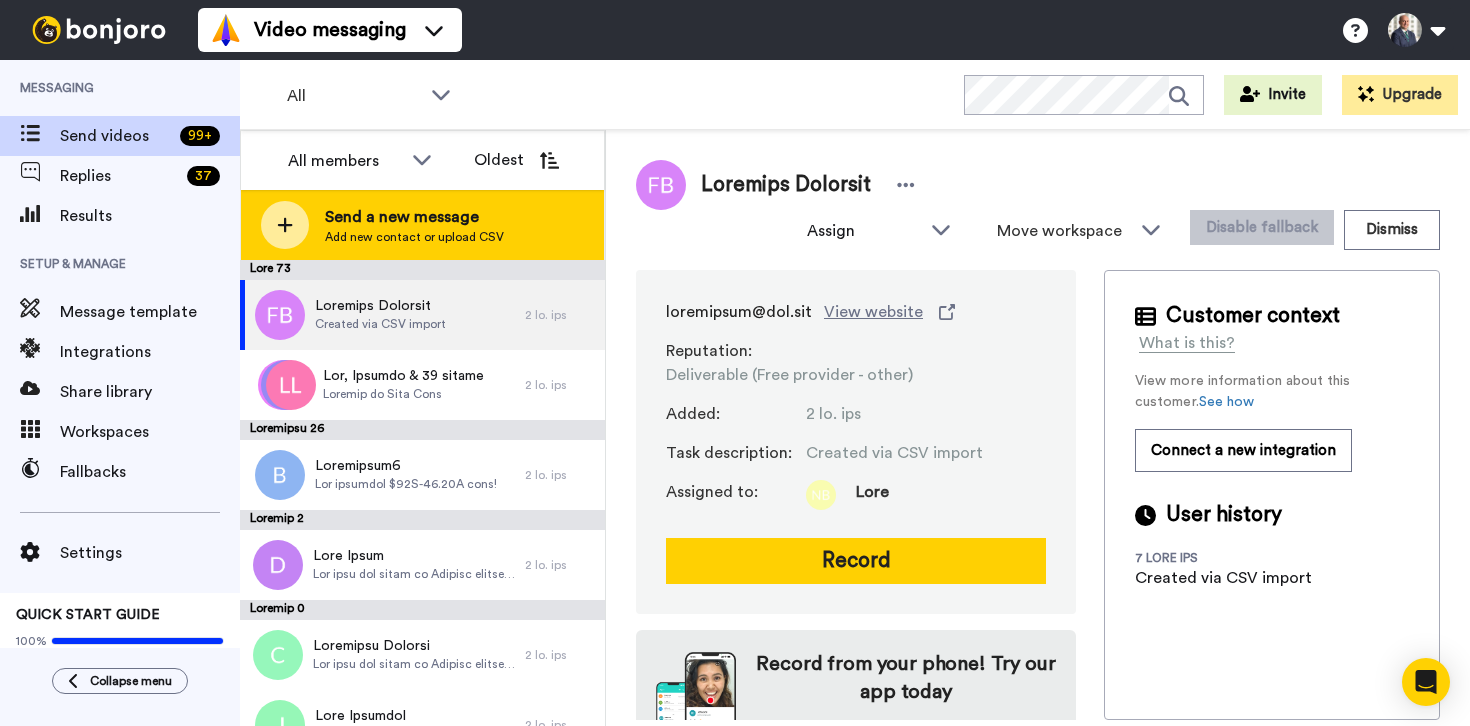 click on "Send a new message" at bounding box center (414, 217) 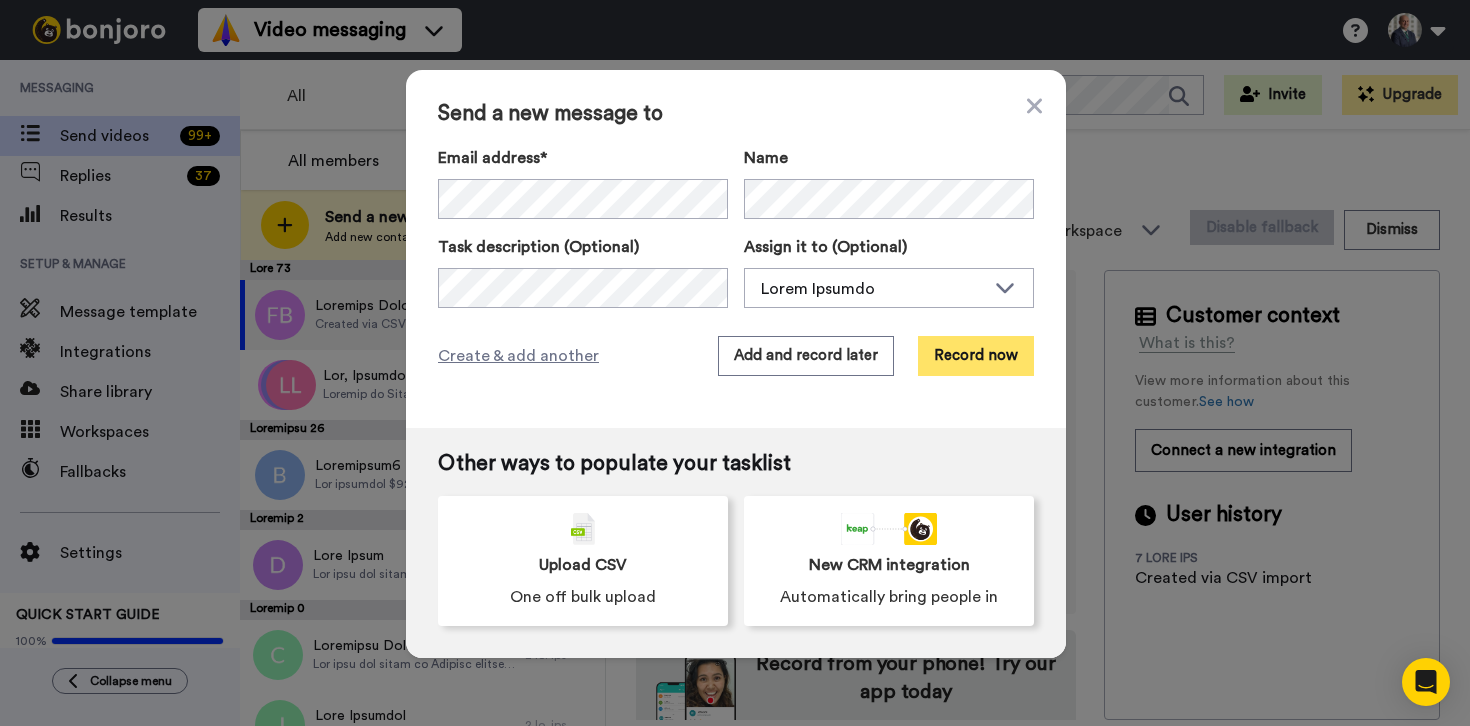 click on "Record now" at bounding box center (976, 356) 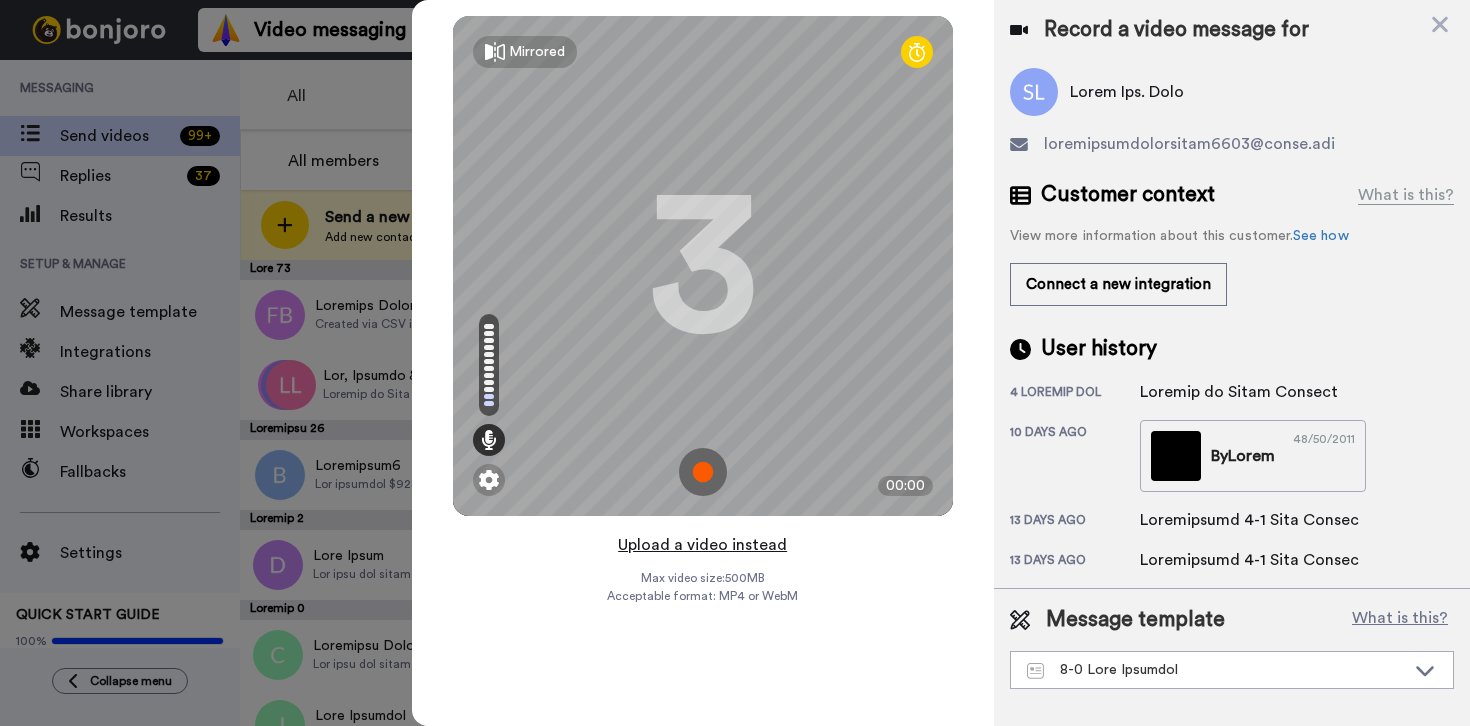 click on "Upload a video instead" at bounding box center [702, 545] 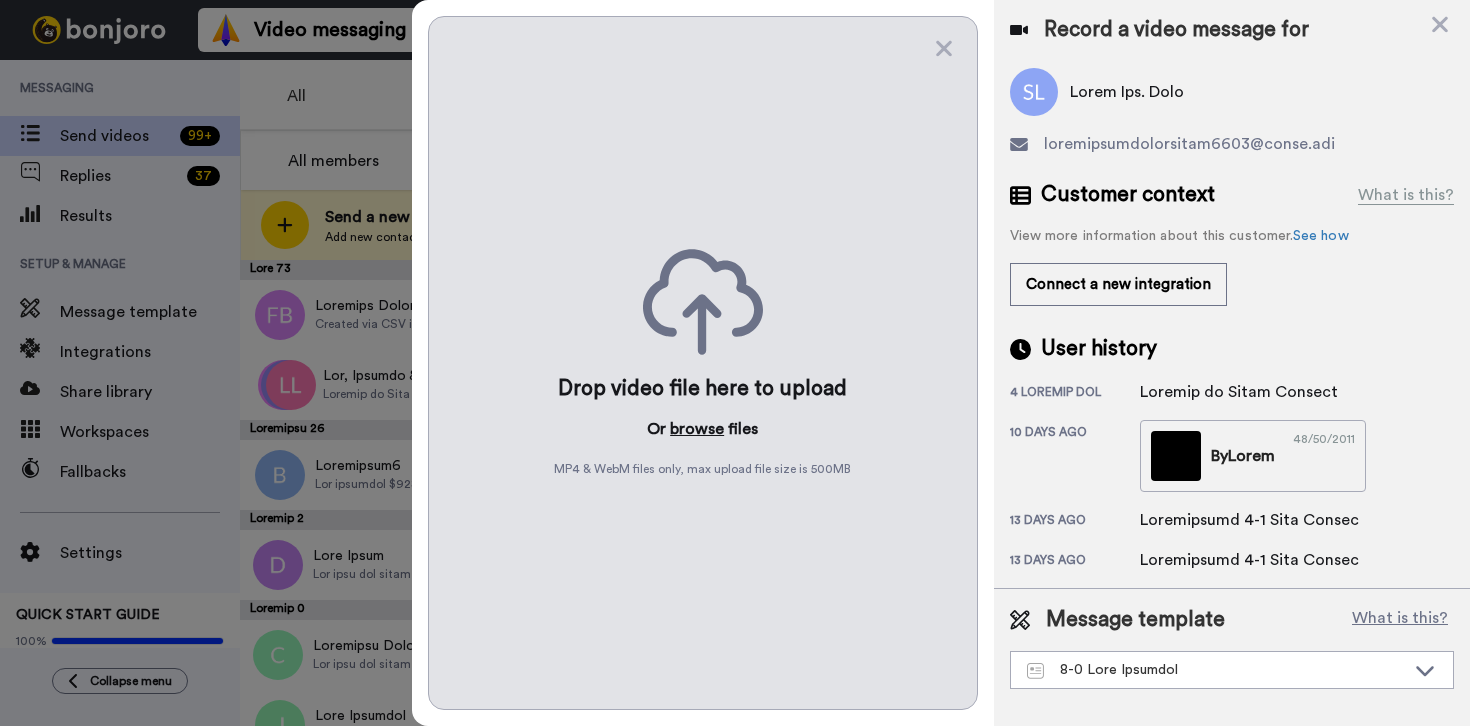 click on "browse" at bounding box center (697, 429) 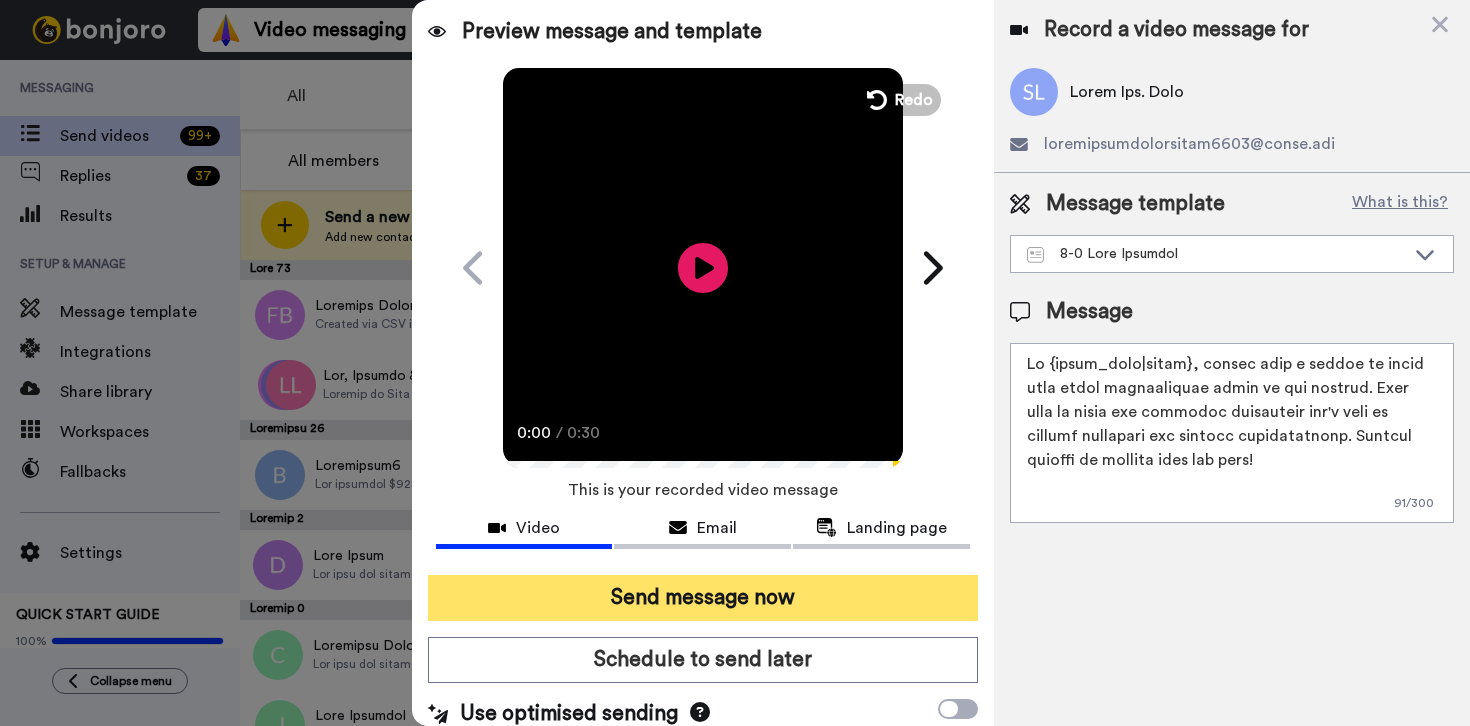 click on "Send message now" at bounding box center [703, 598] 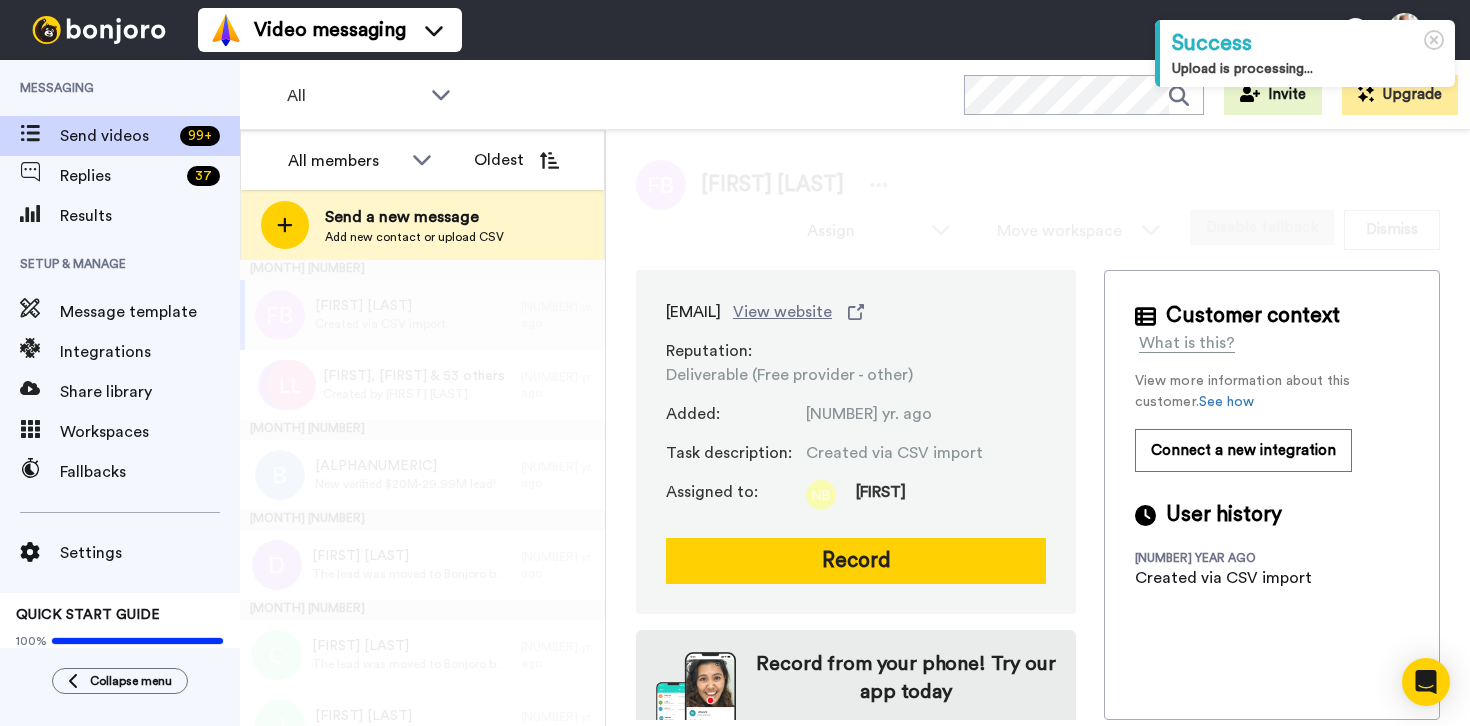 scroll, scrollTop: 0, scrollLeft: 0, axis: both 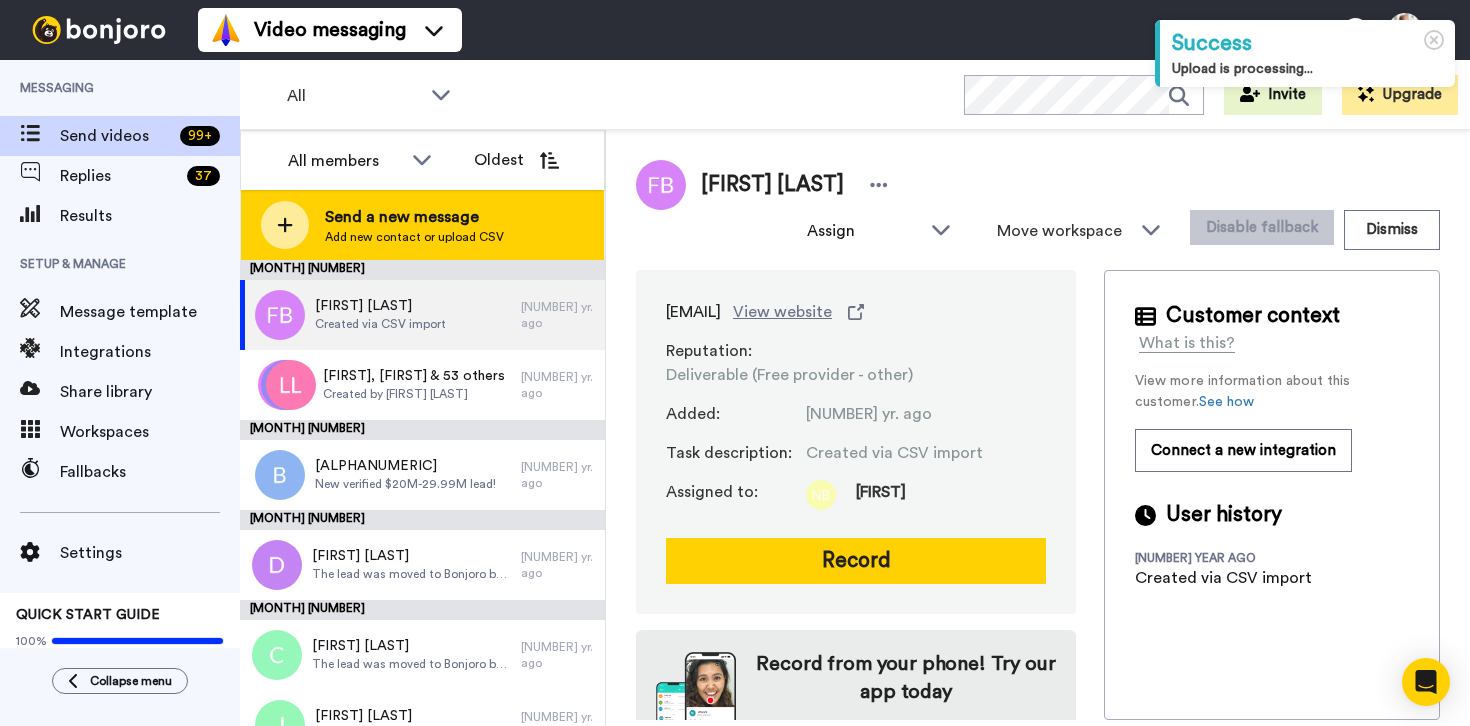 click on "Send a new message Add new contact or upload CSV" at bounding box center (422, 225) 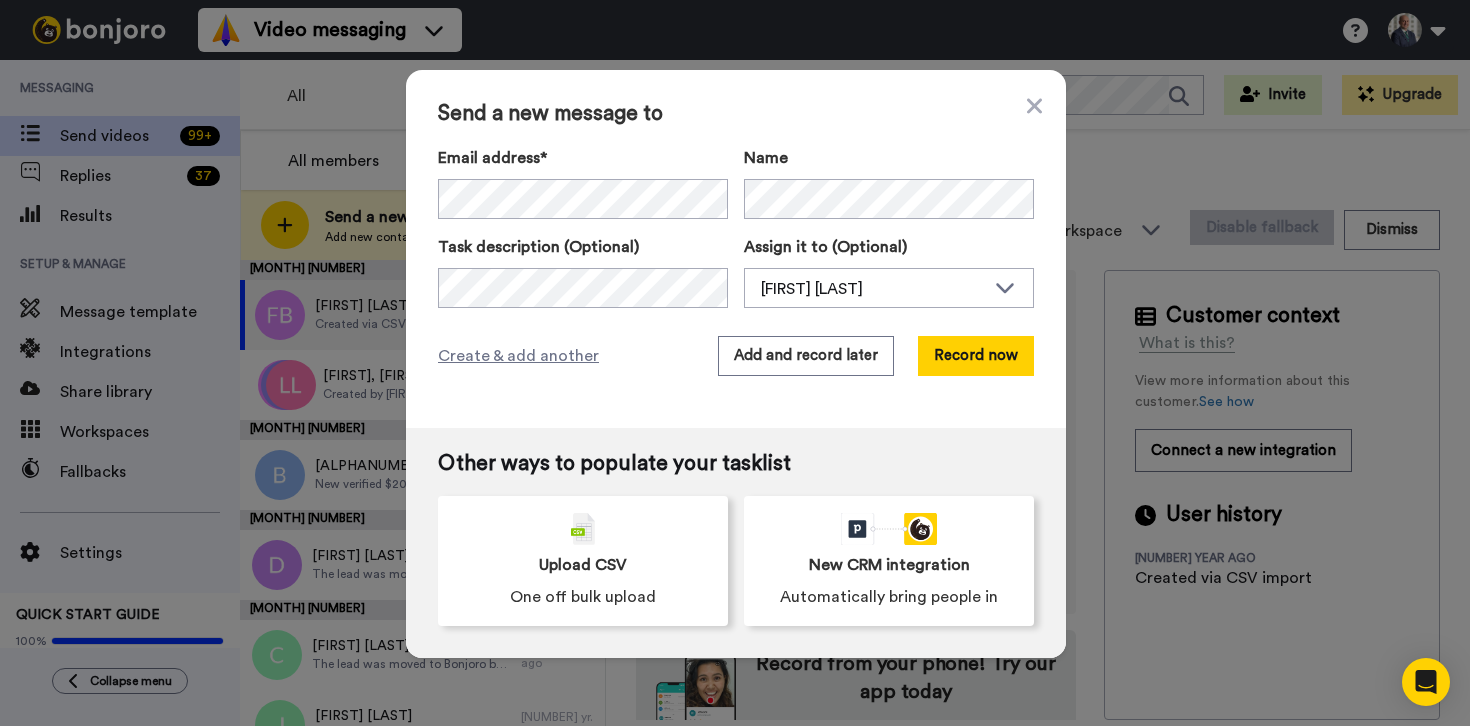 click on "Email address*" at bounding box center (583, 158) 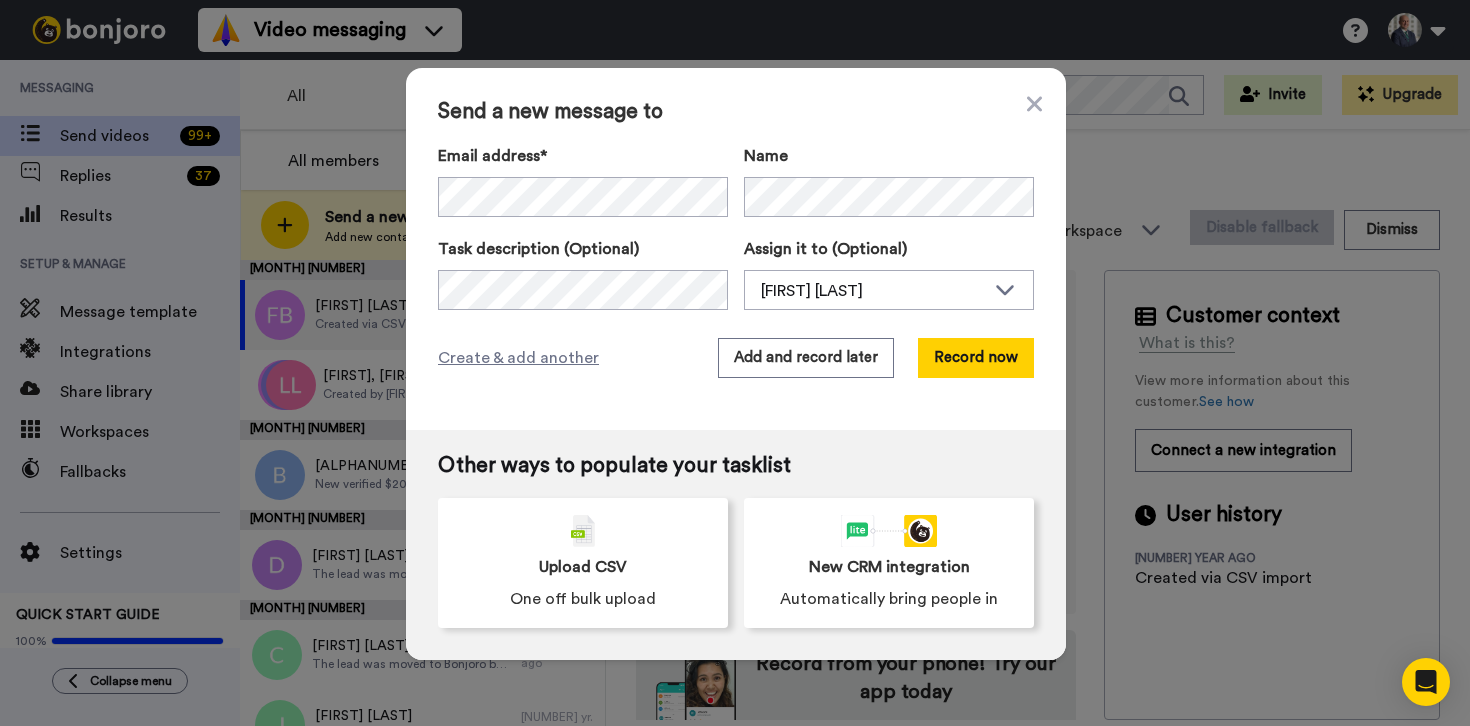 click on "Send a new message to Email address* Raheem Amer <raheemamer@ymail.com> Name Task description (Optional) Assign it to (Optional) Peter Majeski Neal Bawa Peter Majeski Create & add another Add and record later Record now" at bounding box center (736, 249) 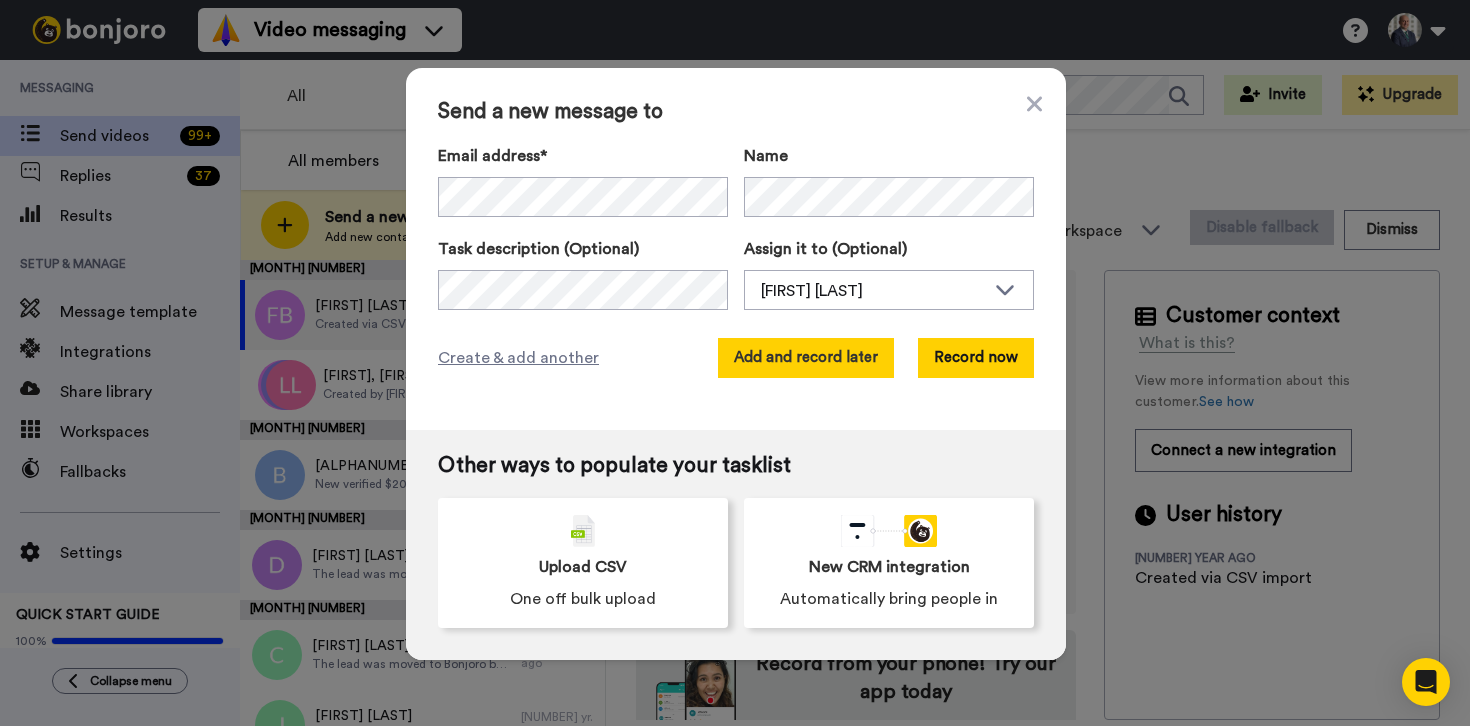click on "Add and record later" at bounding box center (806, 358) 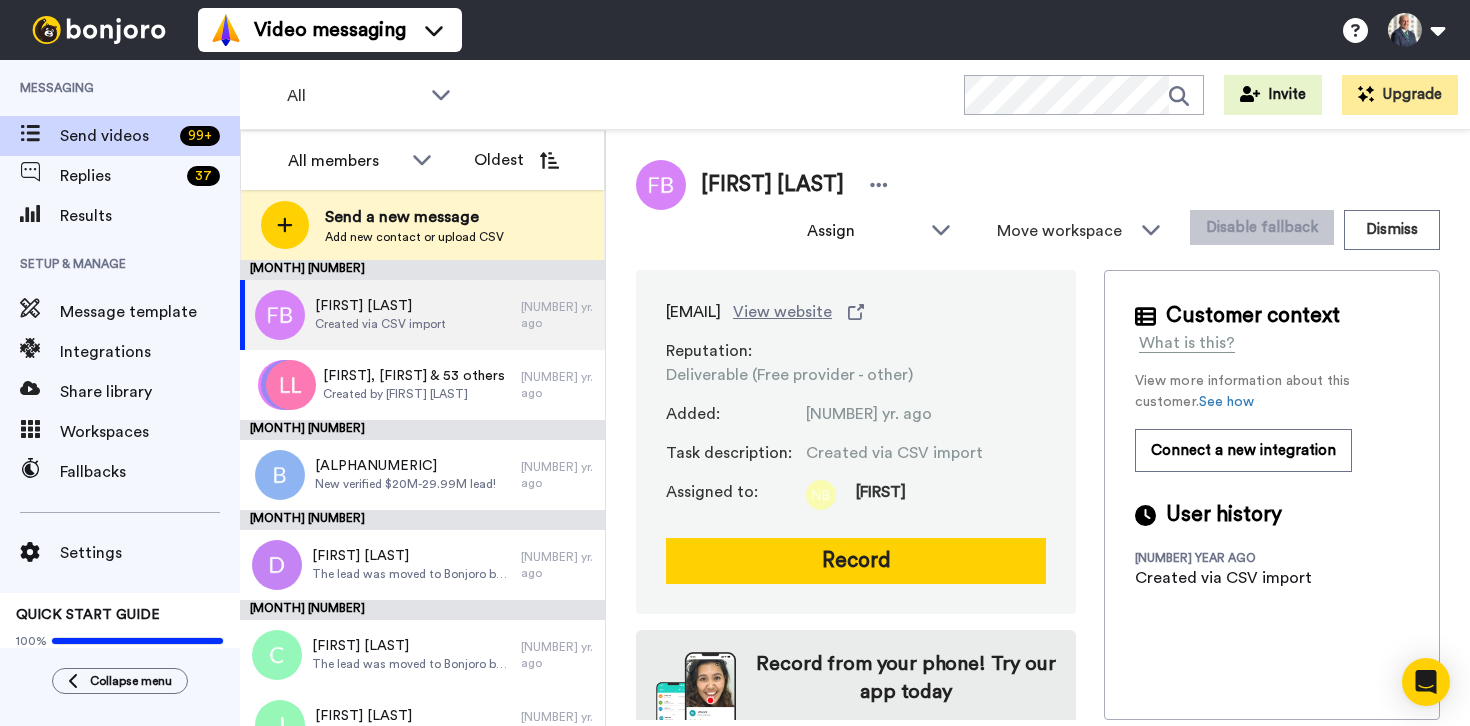click on "All WORKSPACES View all All Default Task List Other Turnkey 1-1 Call Booked Other Syndication 1-1 Call Booked Default money momentume equity partners Lead Conversion New Braunfels High Net Worth Lead Conversion UNHW $30M+ New Lead Lead Conversion ExNB Booked Call Report Lead Conversion HNW $20M-$29.99M New Lead Lead Conversion HNW $10M-$19.99M New Lead Lead Conversion GroFund PAV Hot Leads Lead Conversion GroFund PAV - Voicemail, No Answer, Busy Lead Conversion ExNB - Voicemail, No Answer, Busy Lead Conversion GroFund PAV - Investor Kit Optin Lead Conversion MTR - Voicemail, No Answer, Busy Lead Conversion * Syndication 1-1 Call Sakari Lead Conversion ** Syndication 1-1 Call Bonjoro Lead Conversion *** Syndication 1-1 Call EC Lead Conversion Syndication 15min 1-1 Follow up Lead Conversion 1031 Exchange ~20 Minute 1-on-1 Meeting Lead Conversion 15 Minute UGRO One-One Follow Up Lead Conversion FCC PE - Voicemail, No Answer, Busy Lead Conversion ExL - Voicemail, No Answer, Busy Invite" at bounding box center [855, 95] 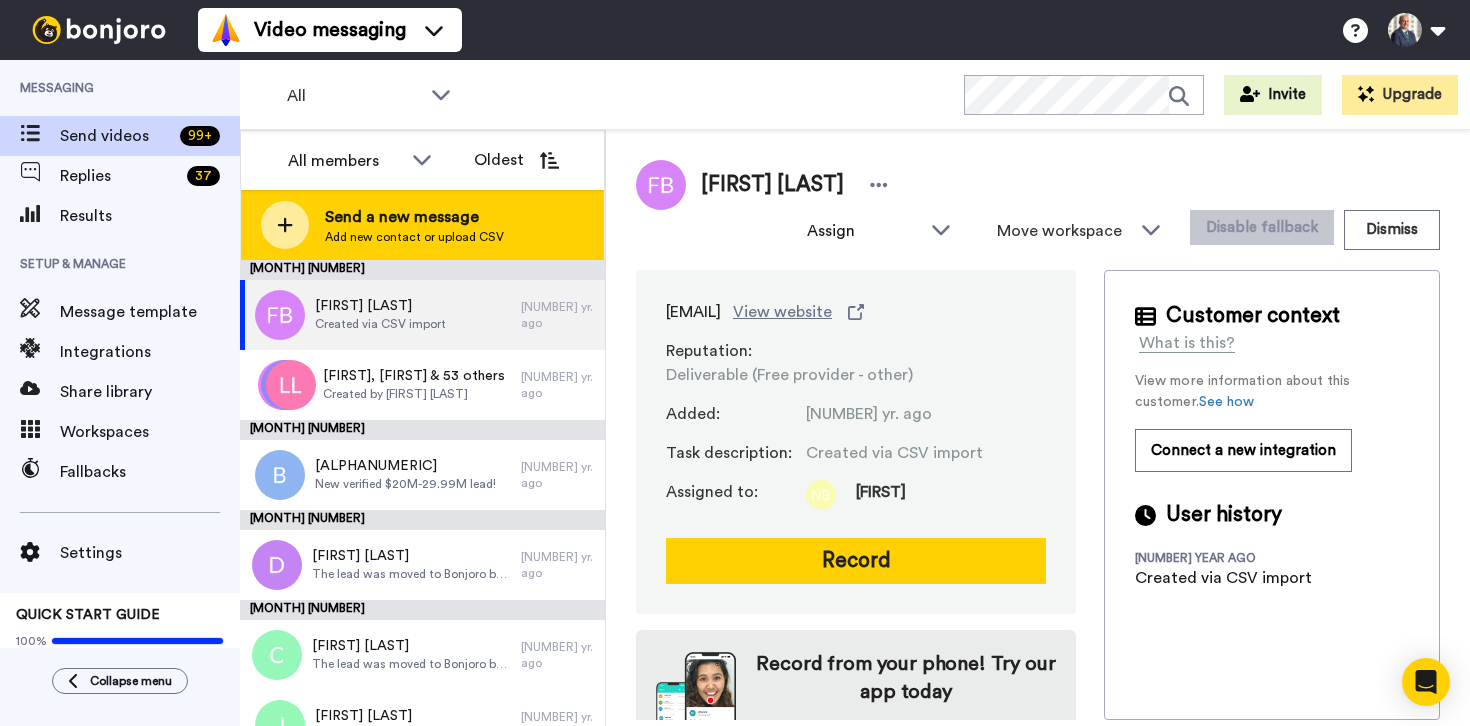 click on "Send a new message Add new contact or upload CSV" at bounding box center (422, 225) 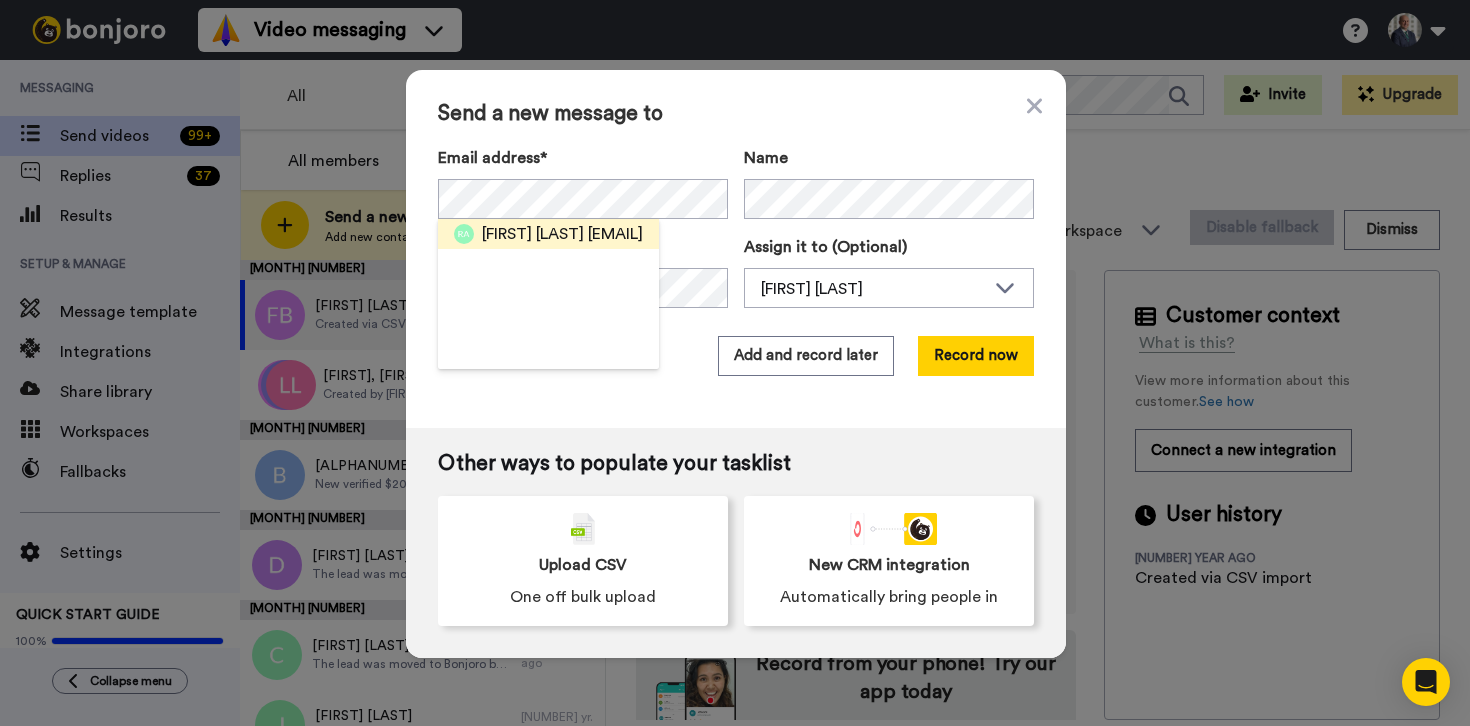 click on "Raheem Amer" at bounding box center [533, 234] 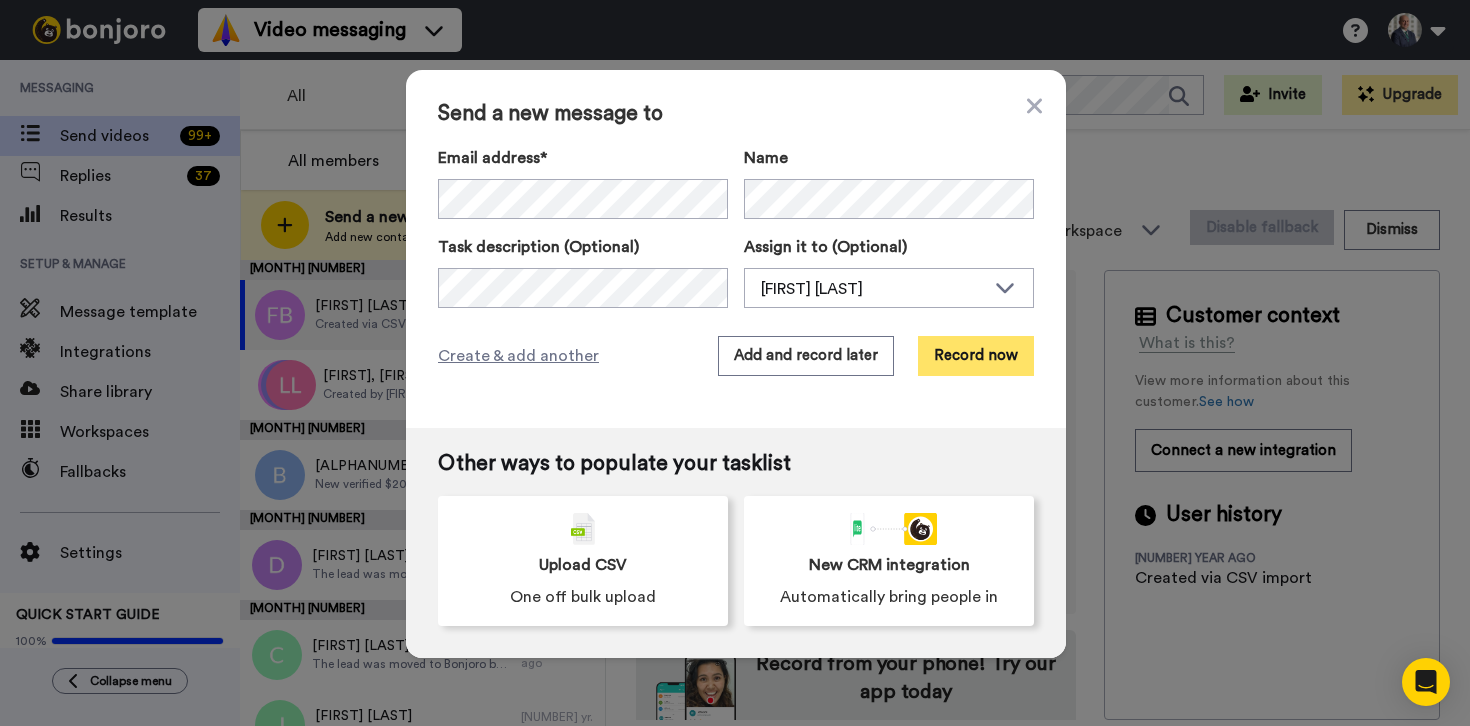 click on "Record now" at bounding box center (976, 356) 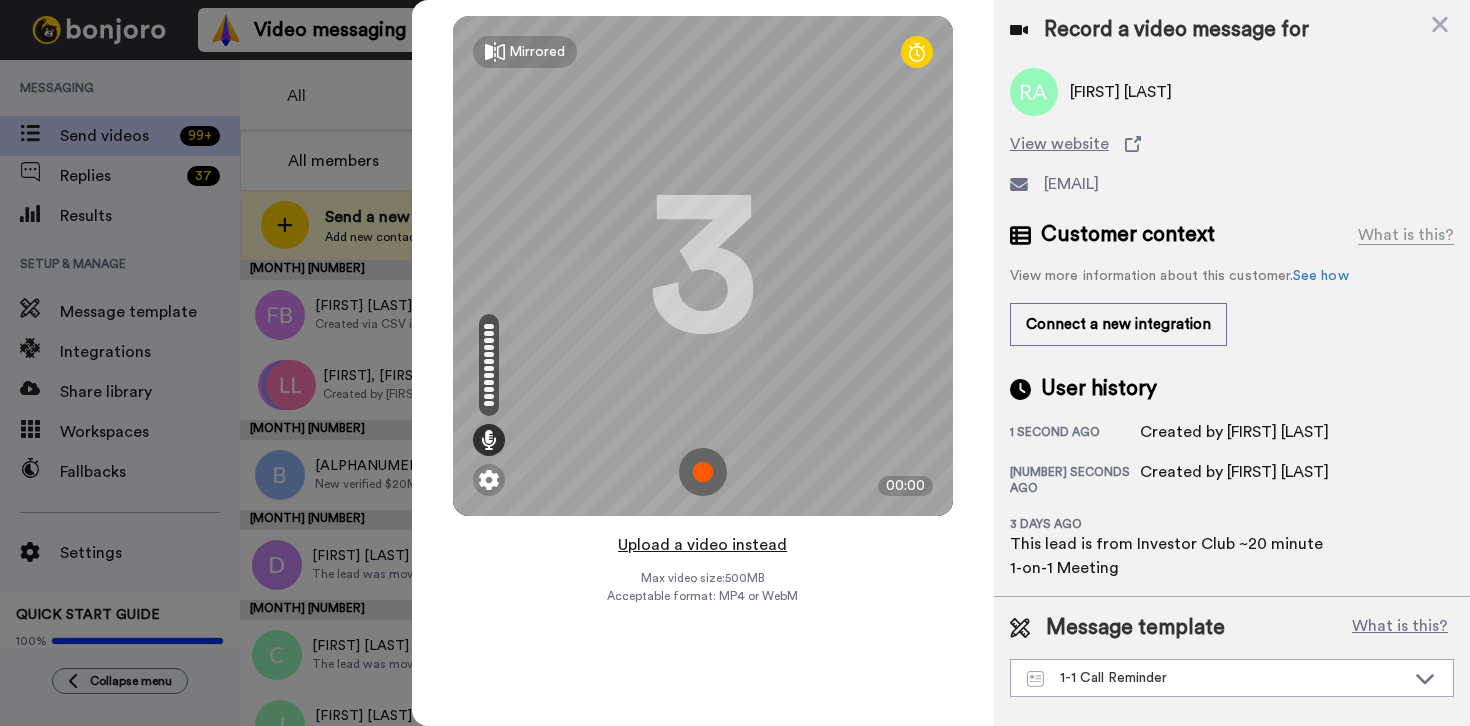 click on "Upload a video instead" at bounding box center [702, 545] 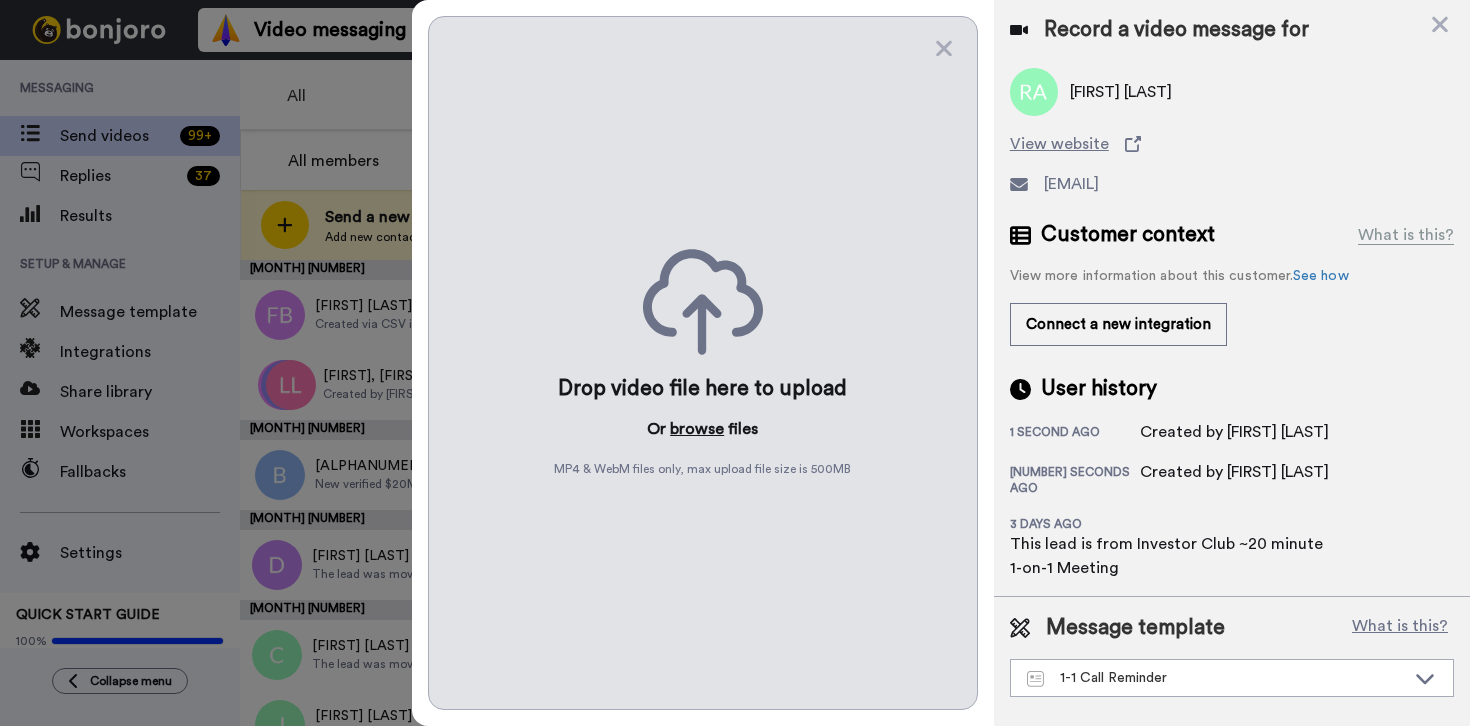 click on "browse" at bounding box center [697, 429] 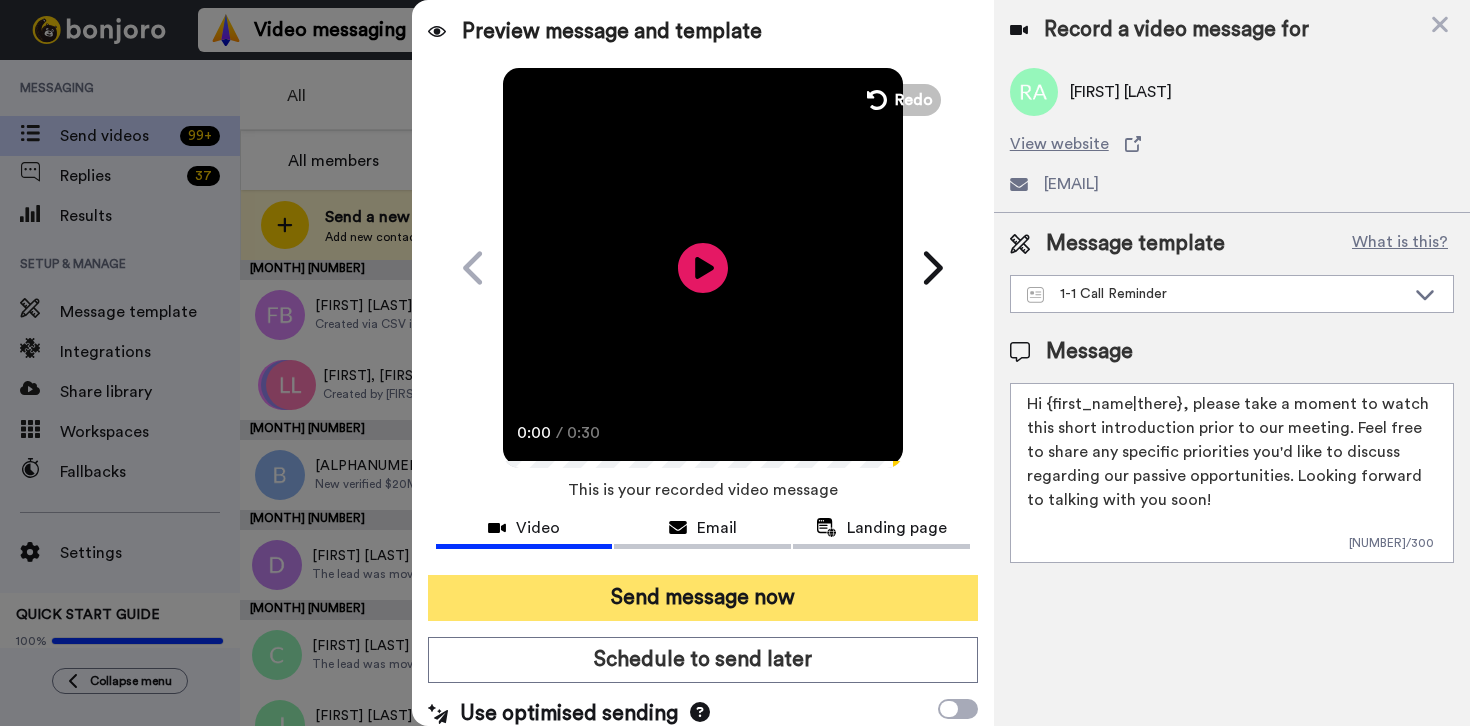 drag, startPoint x: 739, startPoint y: 596, endPoint x: 756, endPoint y: 594, distance: 17.117243 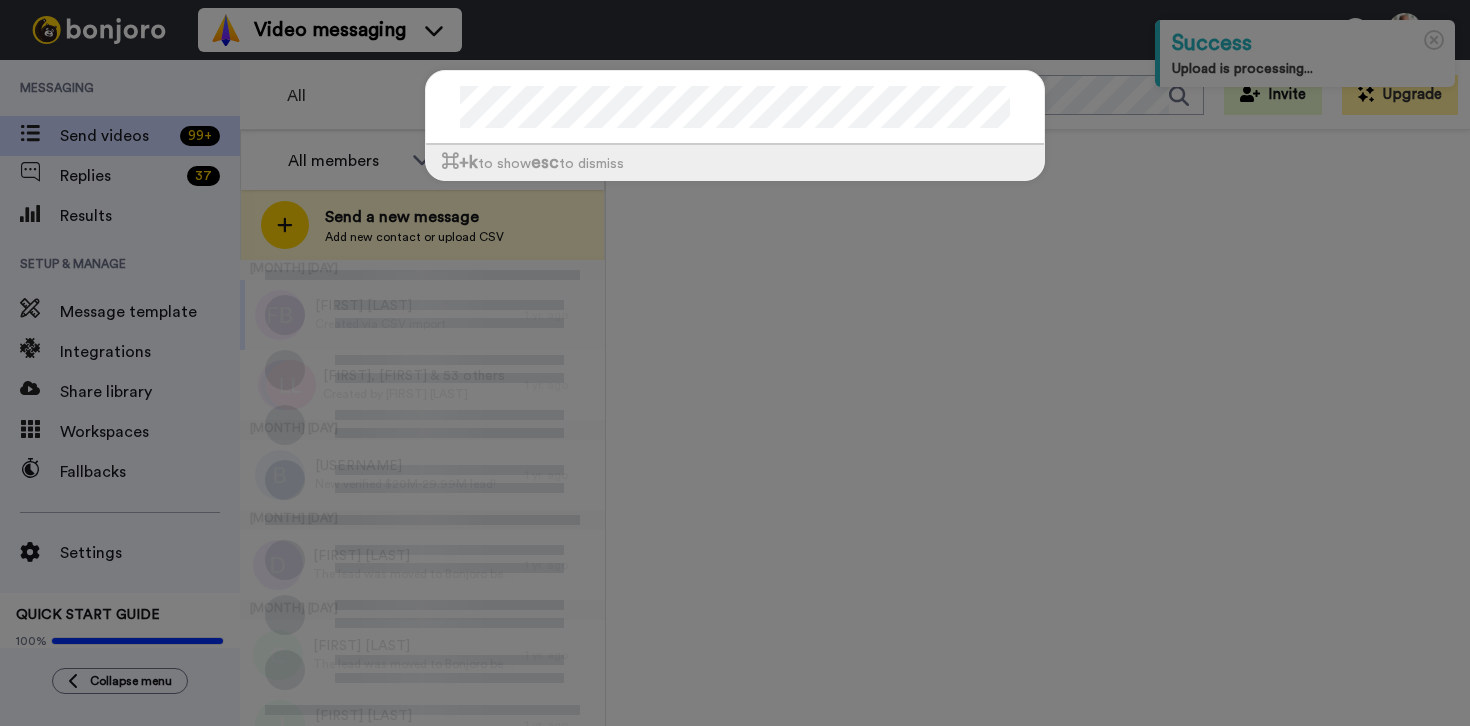 scroll, scrollTop: 0, scrollLeft: 0, axis: both 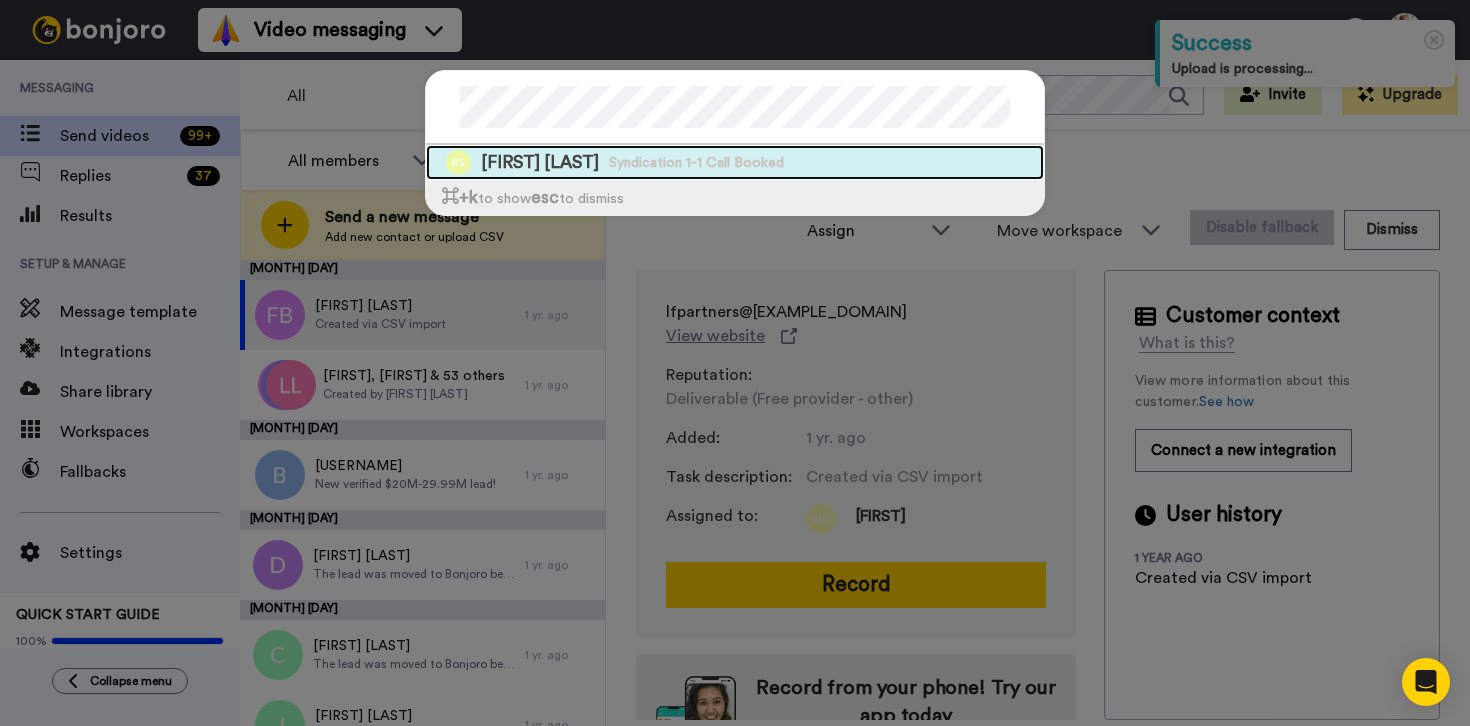 click on "Syndication 1-1 Call Booked" at bounding box center [696, 163] 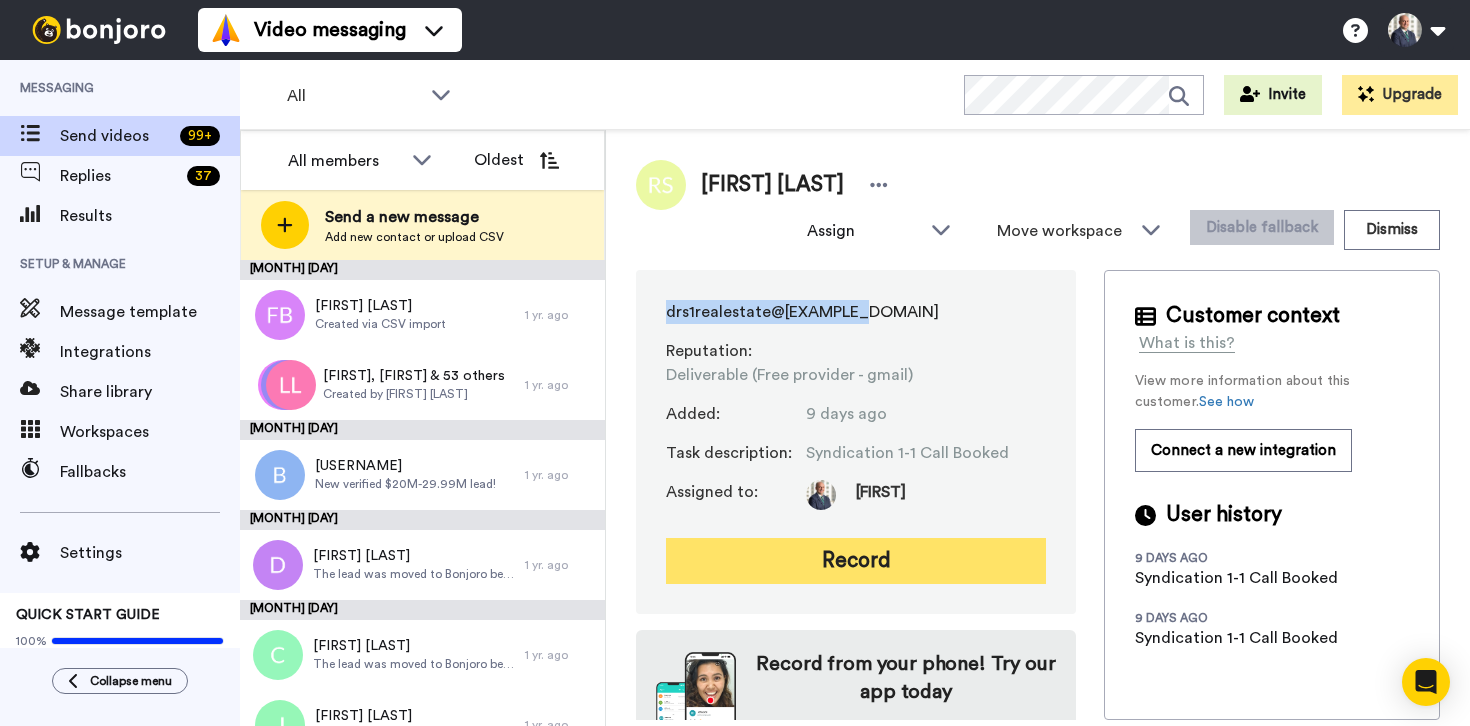 click on "Record" at bounding box center [856, 561] 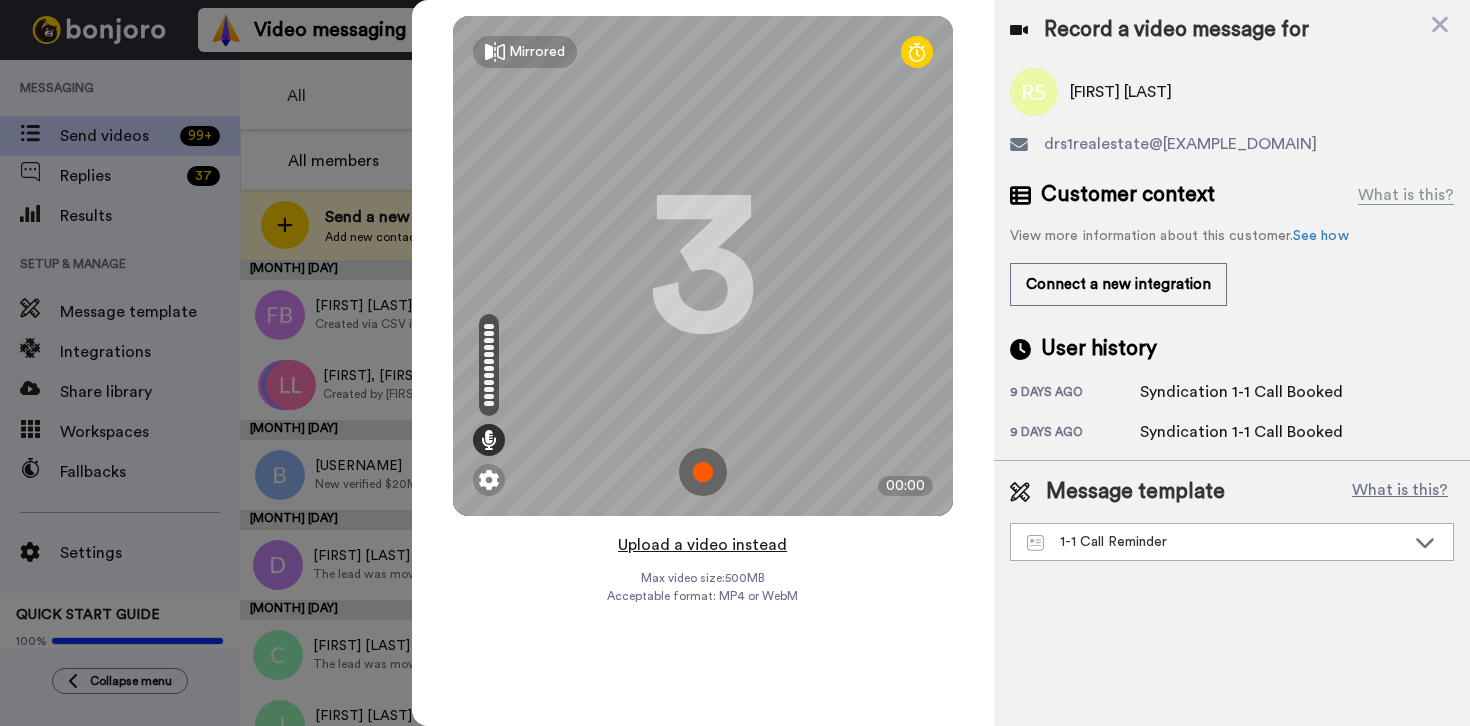 click on "Upload a video instead" at bounding box center (702, 545) 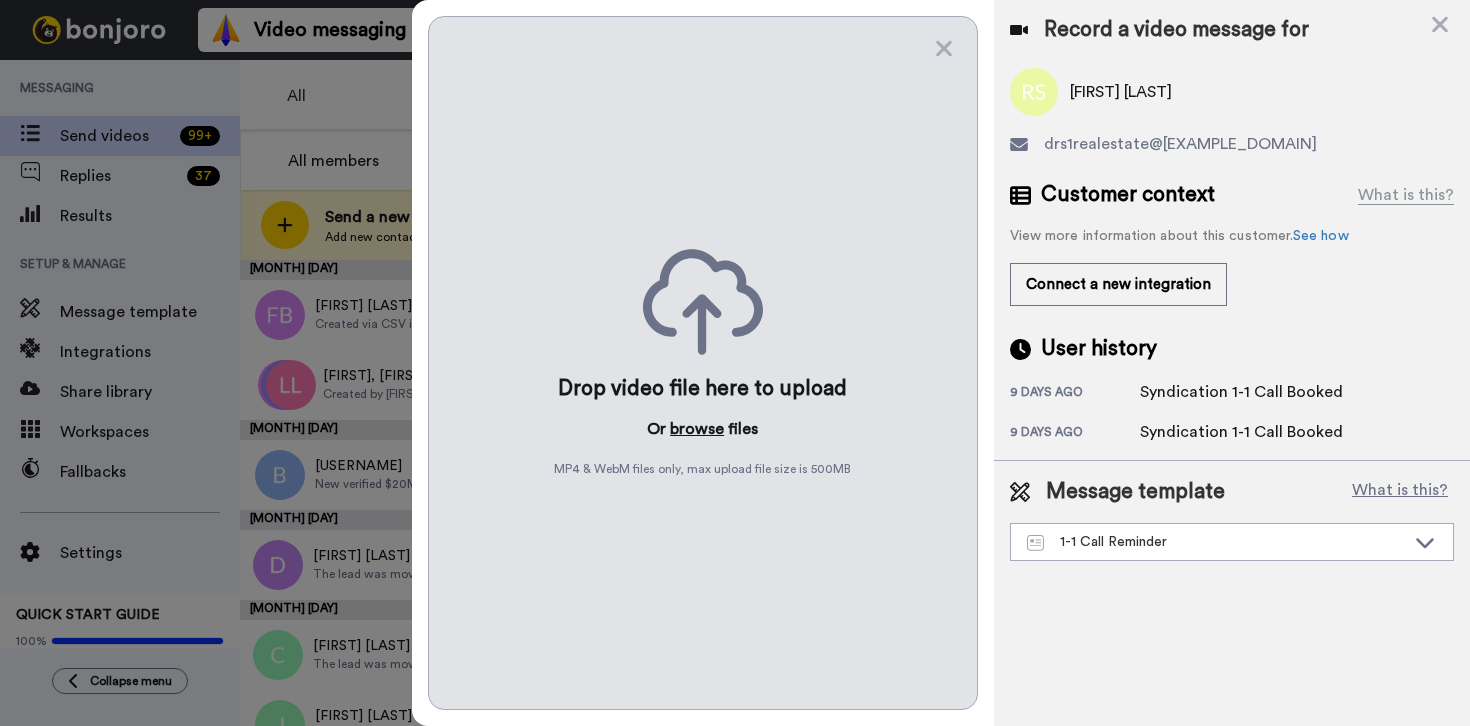 click on "browse" at bounding box center (697, 429) 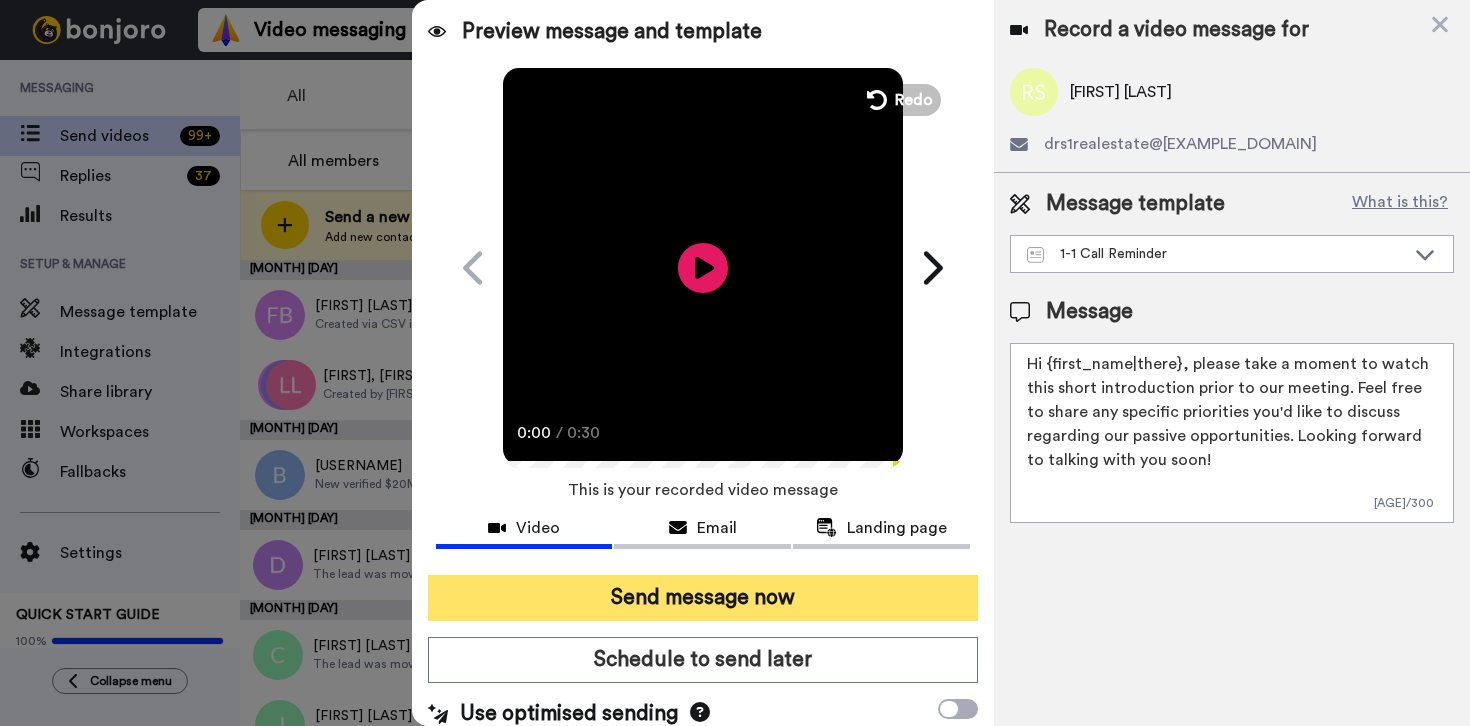 click on "Send message now" at bounding box center [703, 598] 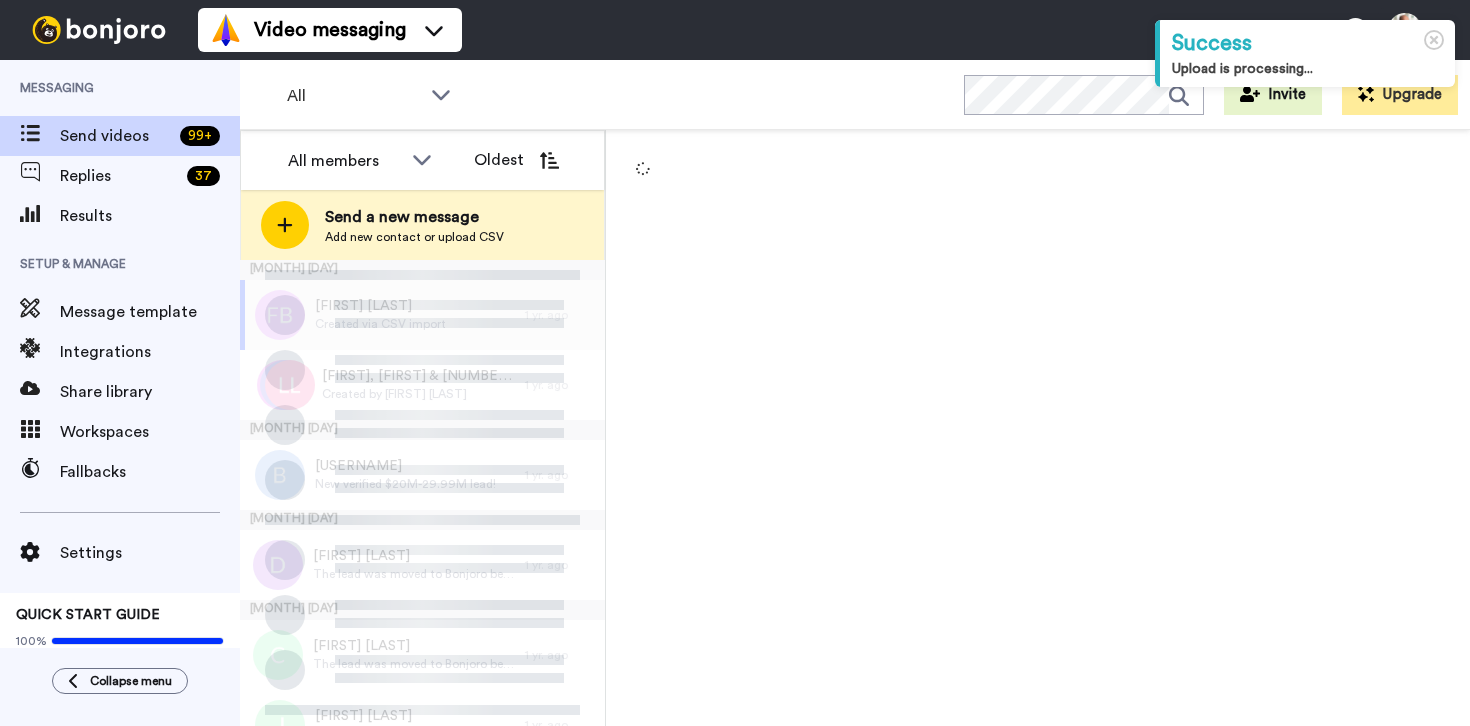 scroll, scrollTop: 0, scrollLeft: 0, axis: both 